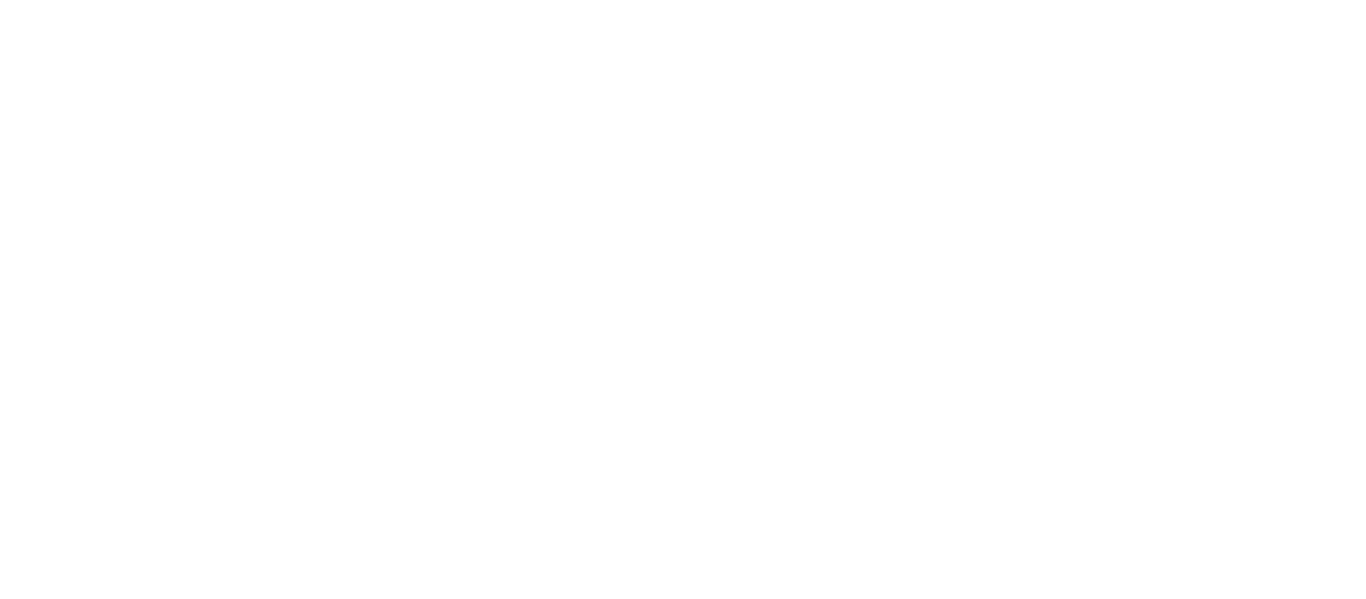 scroll, scrollTop: 0, scrollLeft: 0, axis: both 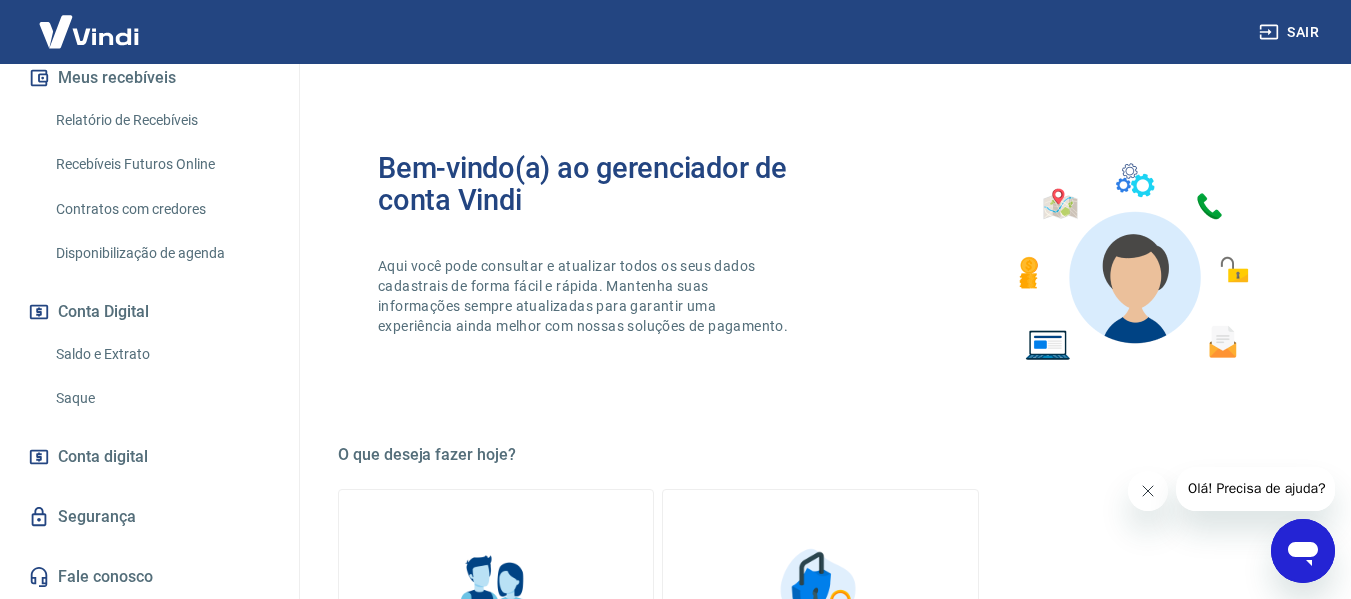 click on "Saldo e Extrato" at bounding box center (161, 354) 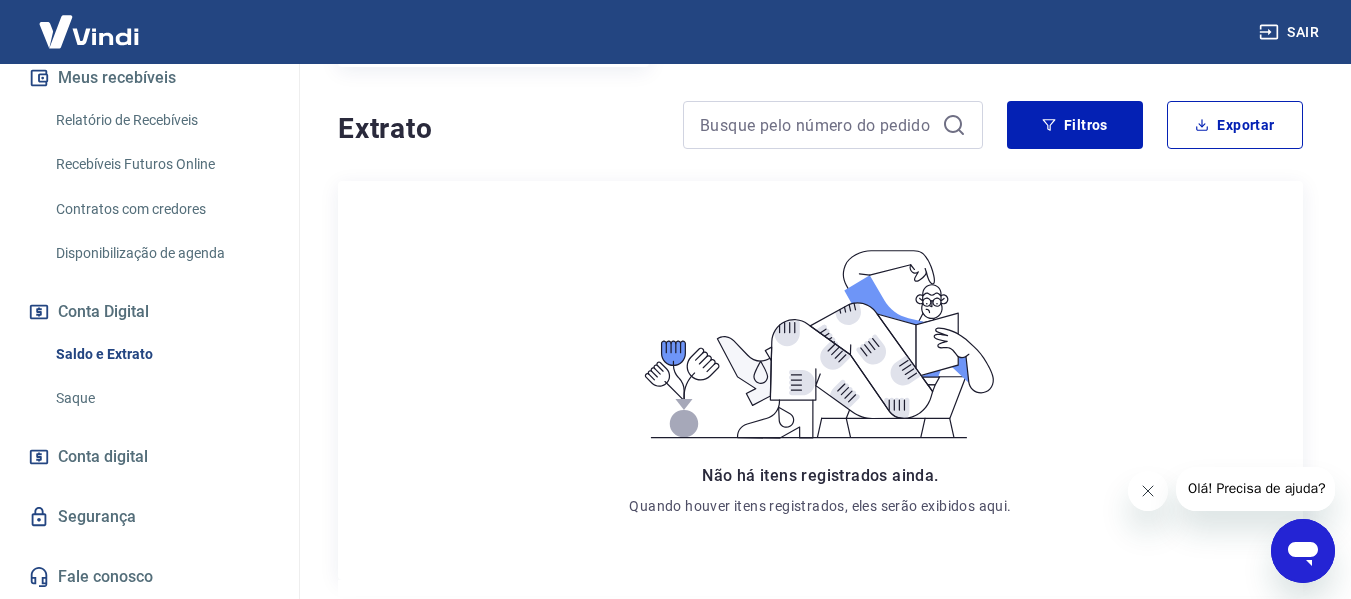 scroll, scrollTop: 400, scrollLeft: 0, axis: vertical 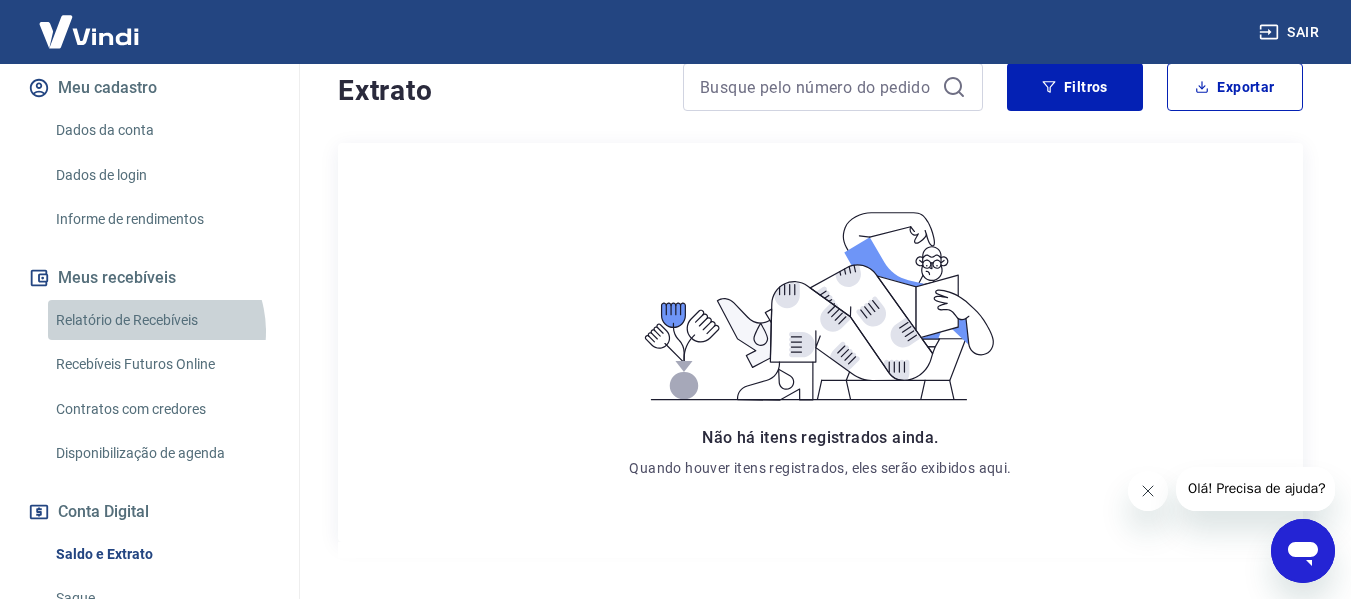 click on "Relatório de Recebíveis" at bounding box center [161, 320] 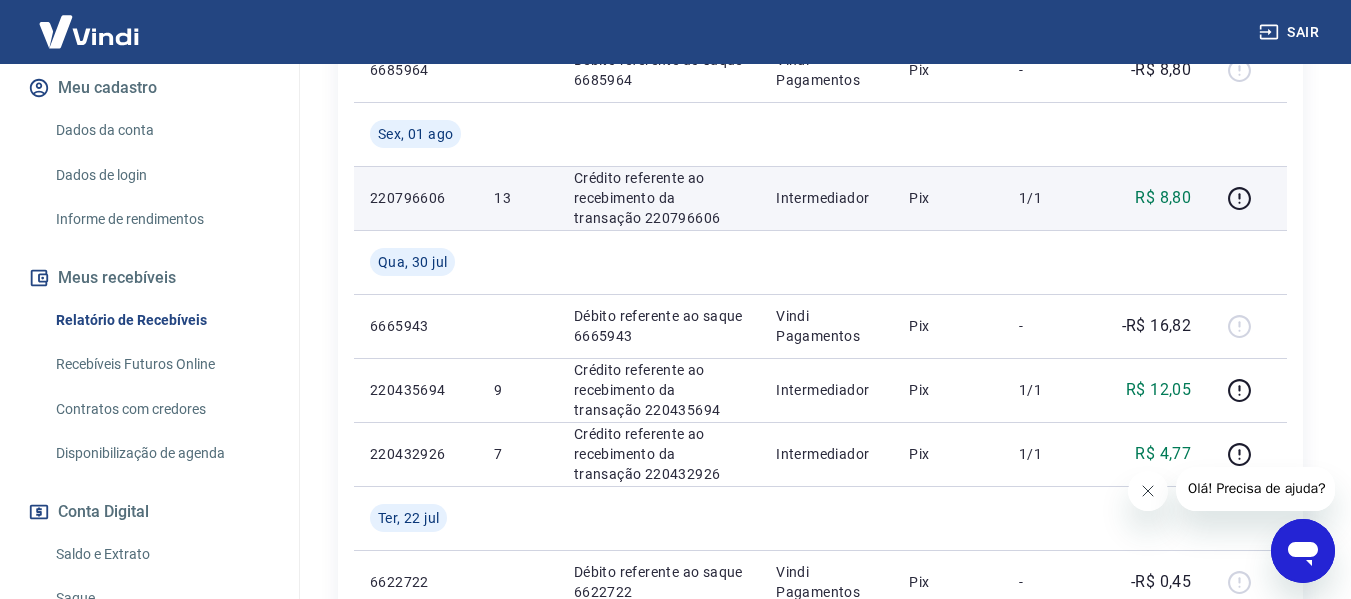 scroll, scrollTop: 655, scrollLeft: 0, axis: vertical 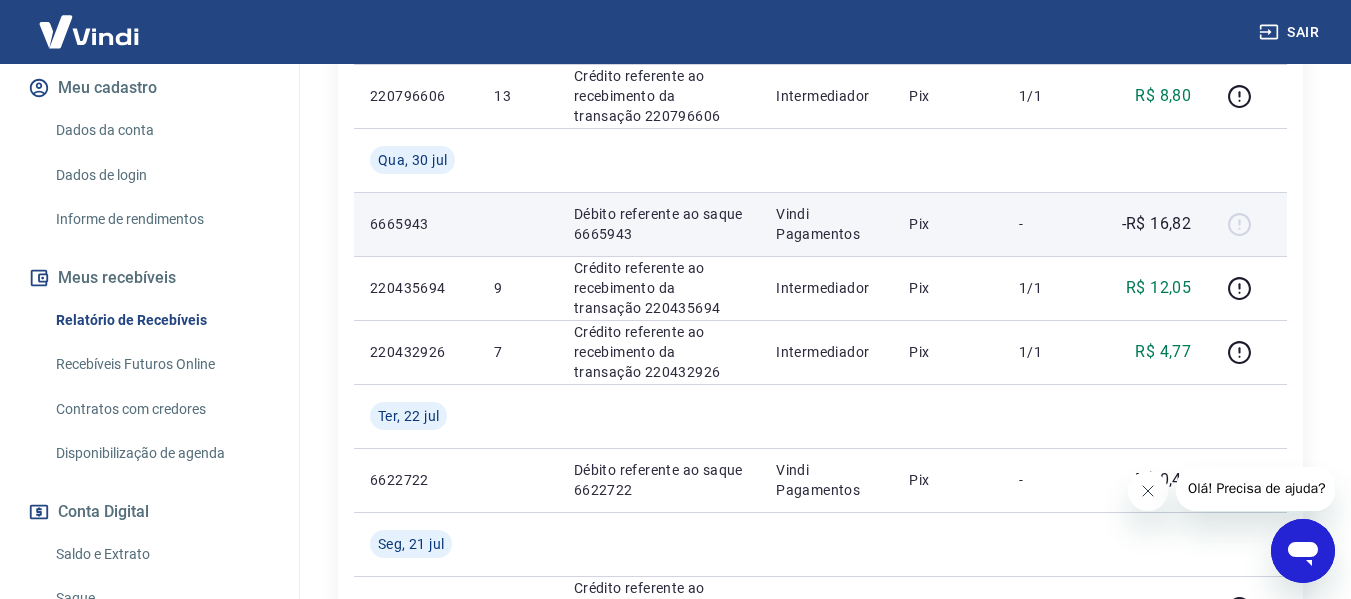 click at bounding box center (1247, 224) 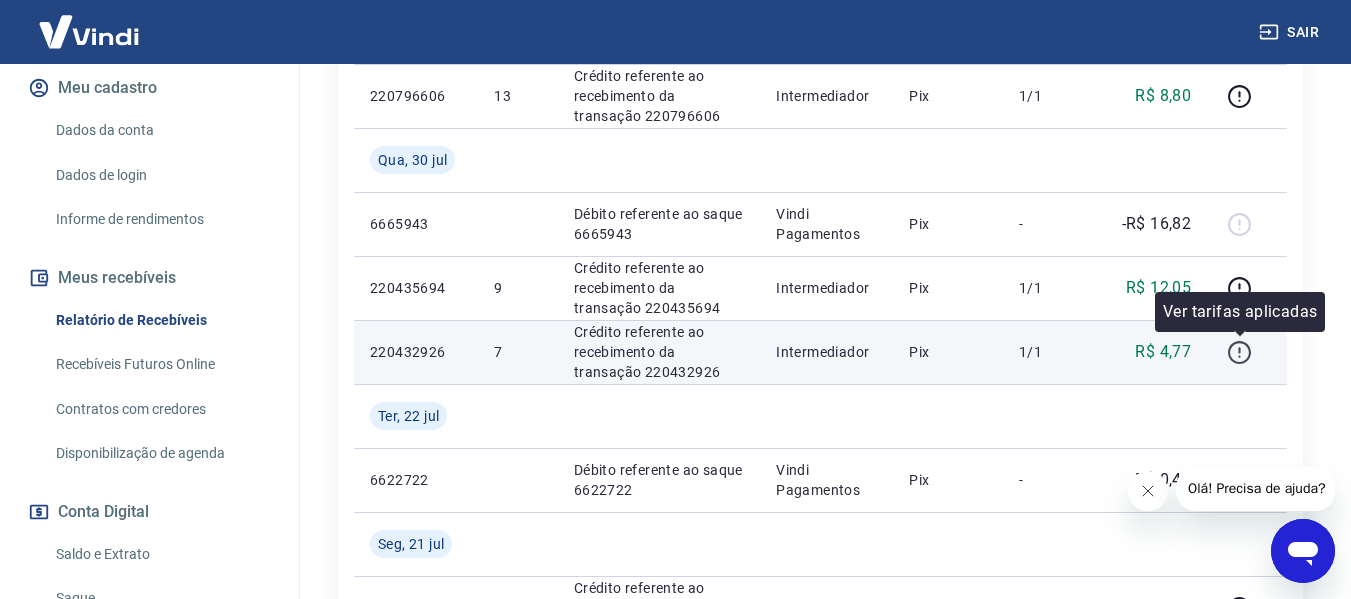 click 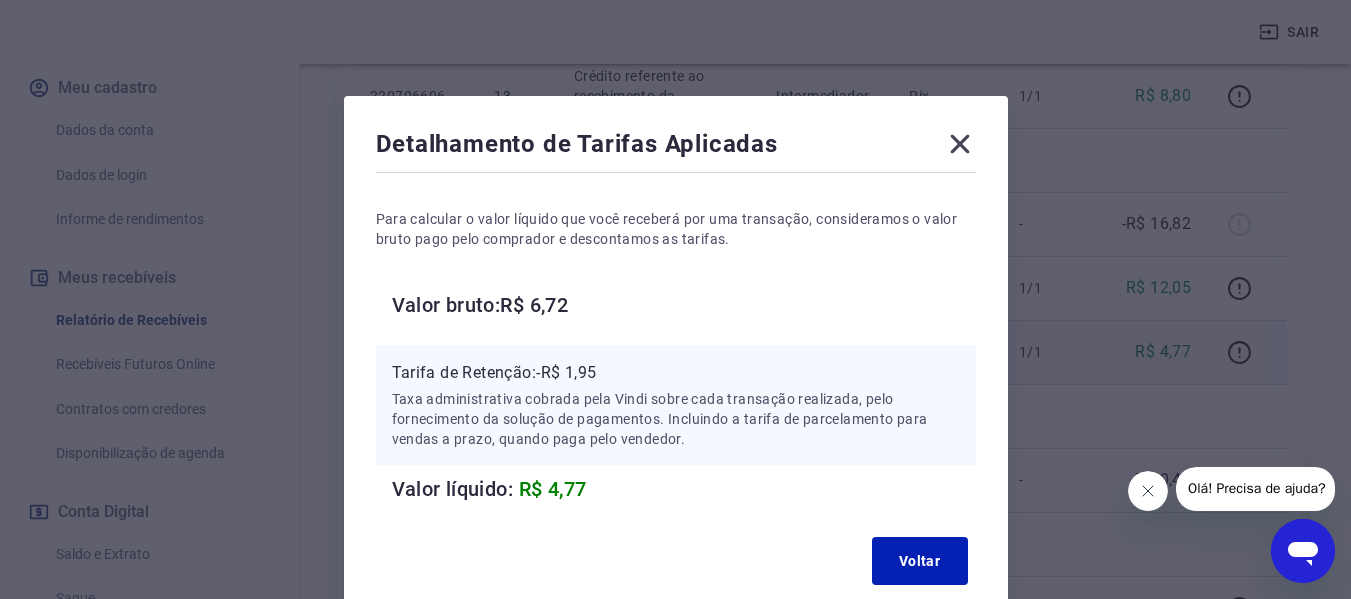 scroll, scrollTop: 100, scrollLeft: 0, axis: vertical 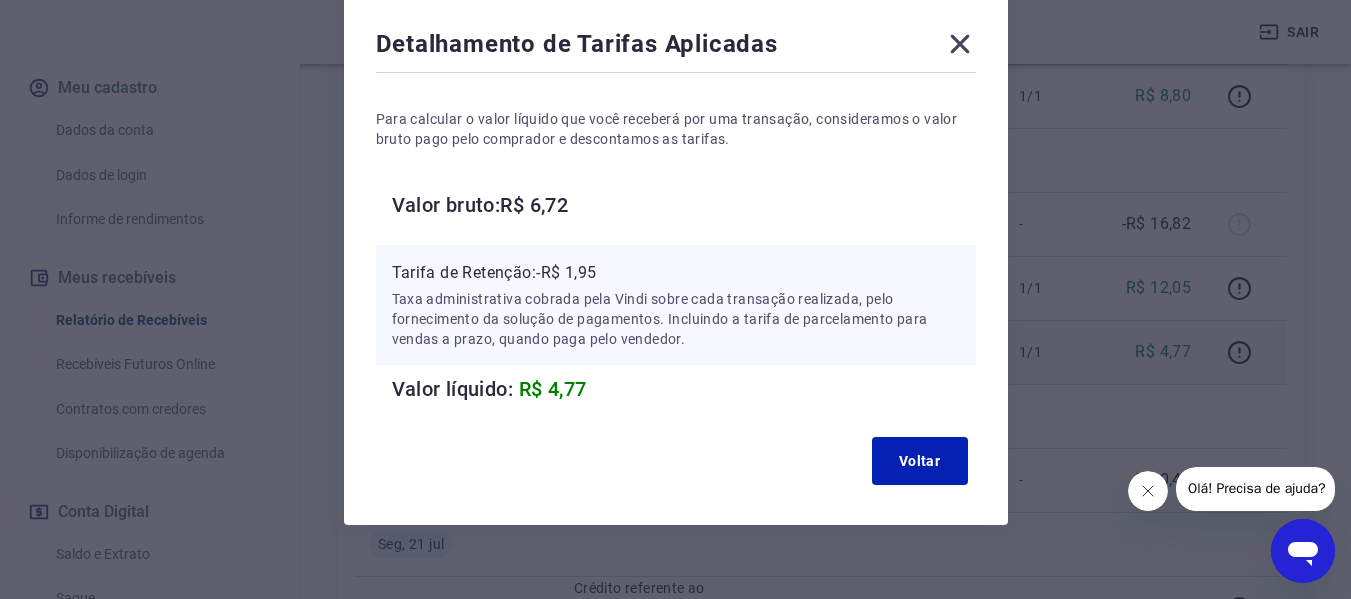 click 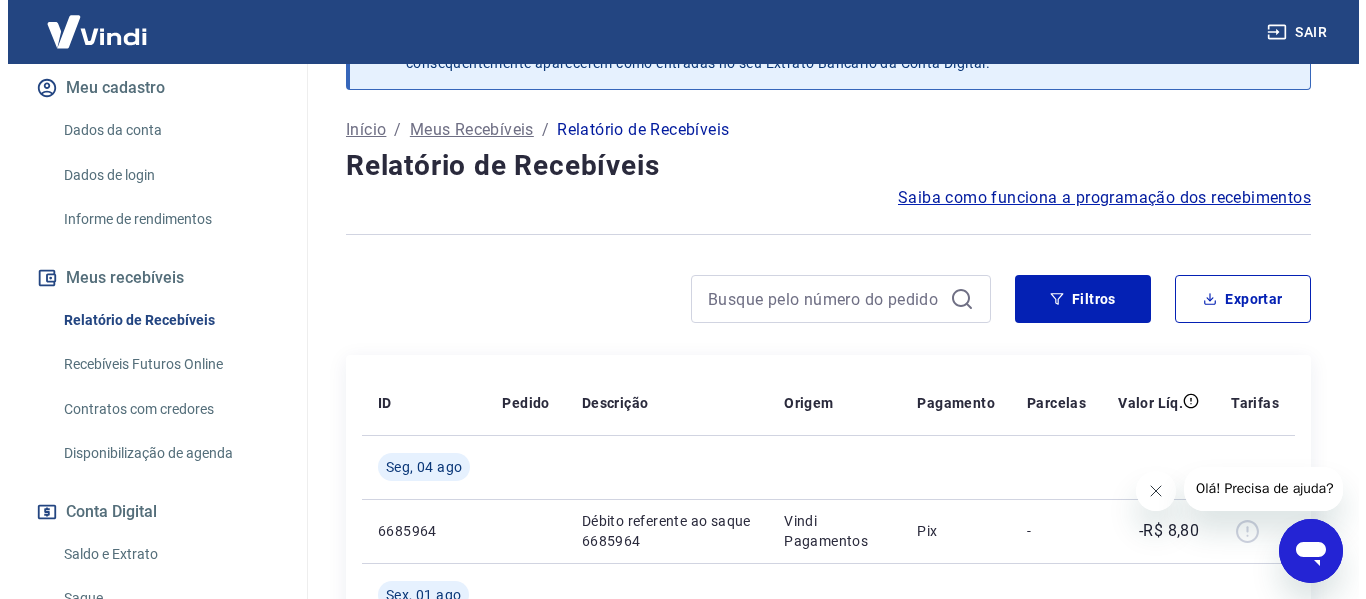 scroll, scrollTop: 55, scrollLeft: 0, axis: vertical 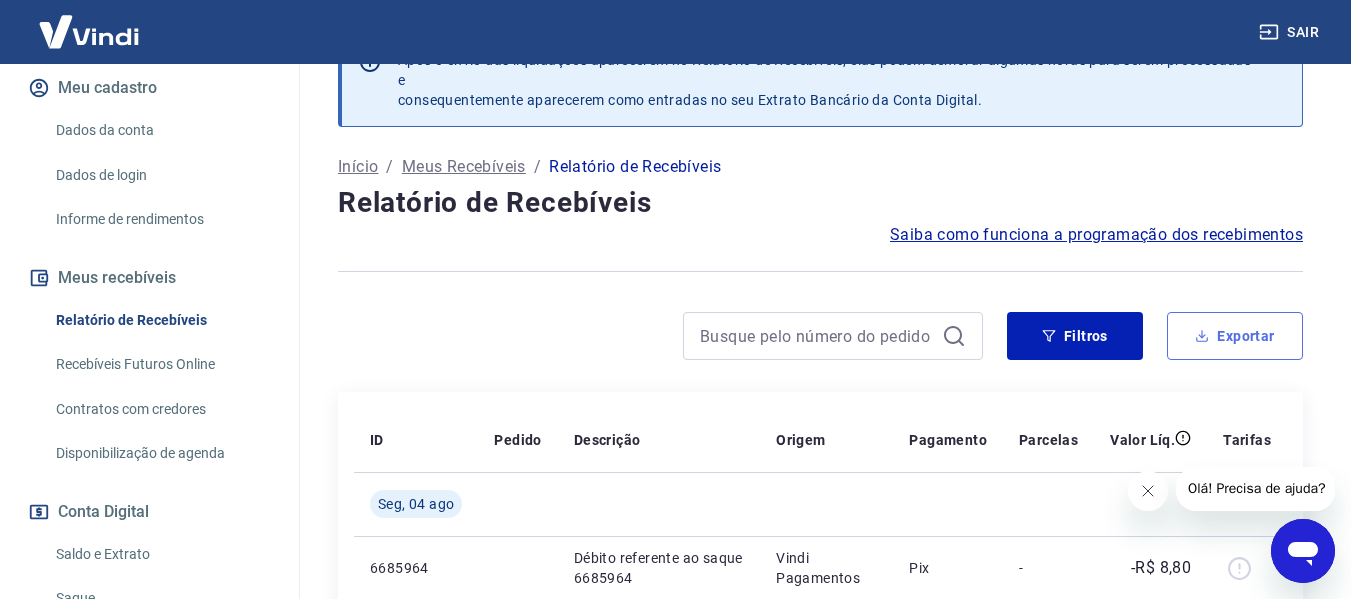 click on "Exportar" at bounding box center (1235, 336) 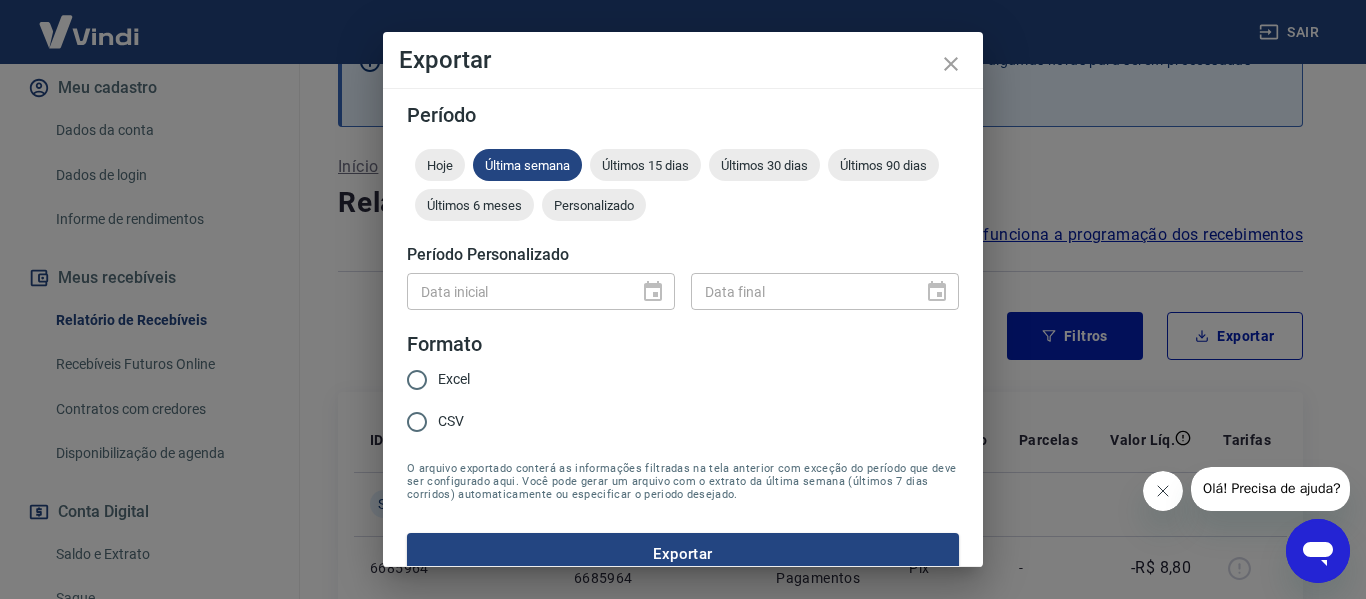 click on "CSV" at bounding box center (433, 422) 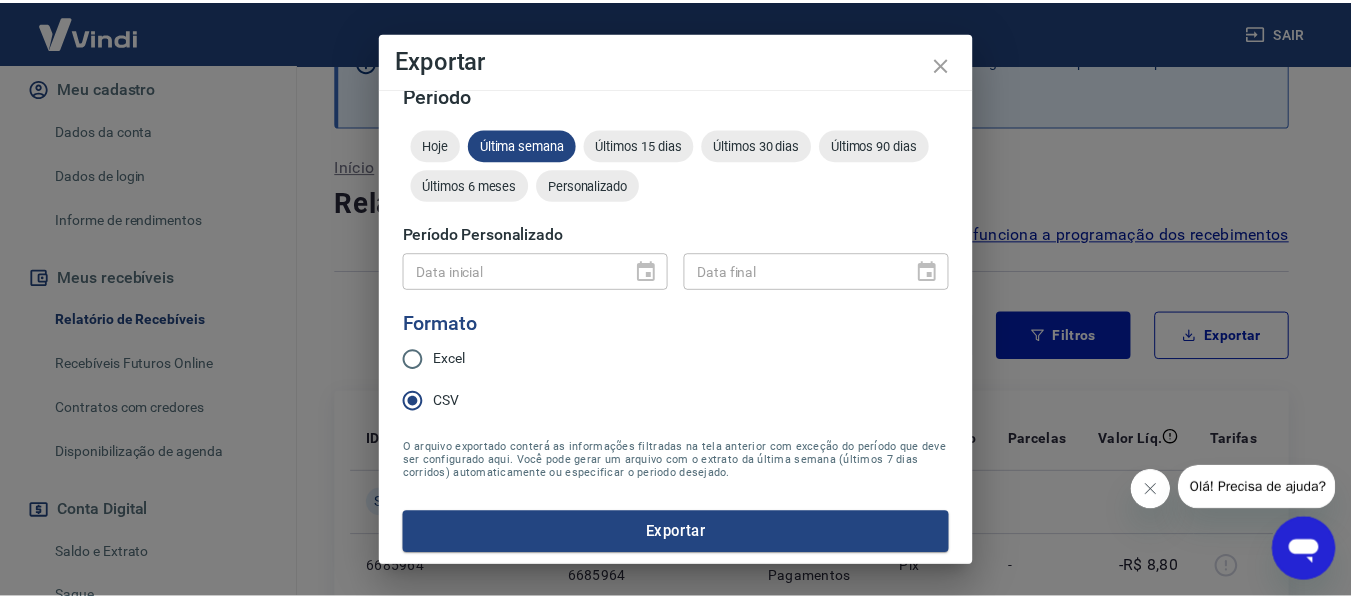 scroll, scrollTop: 25, scrollLeft: 0, axis: vertical 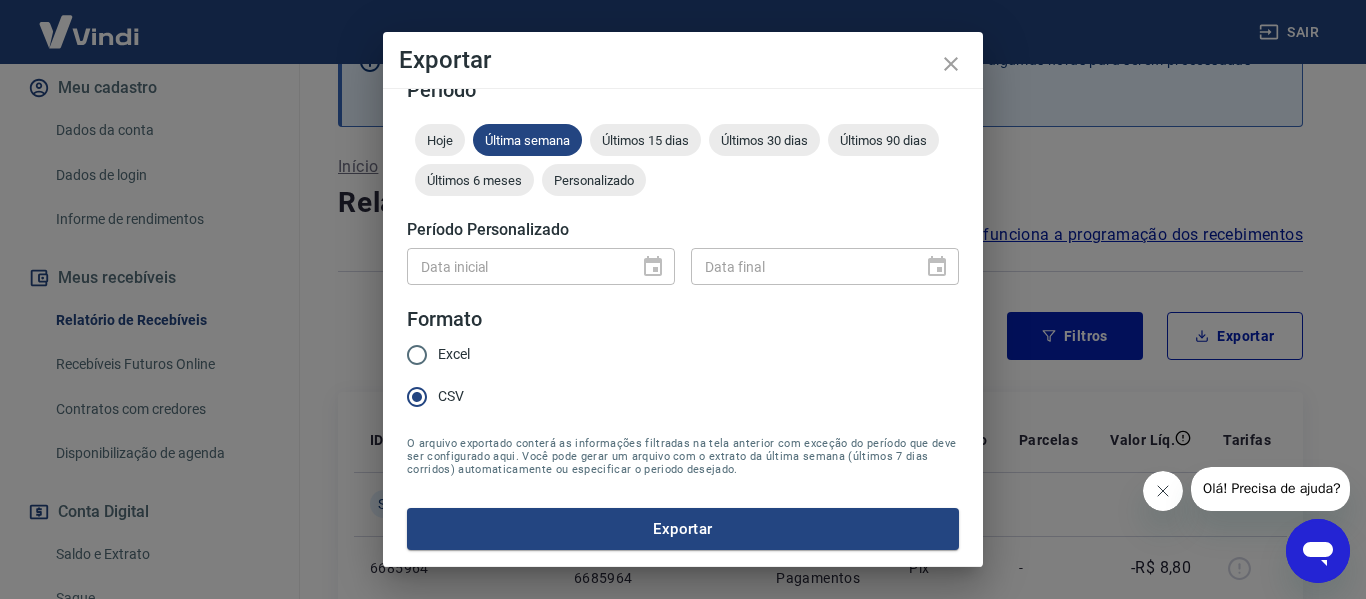 click on "Data inicial" at bounding box center (541, 266) 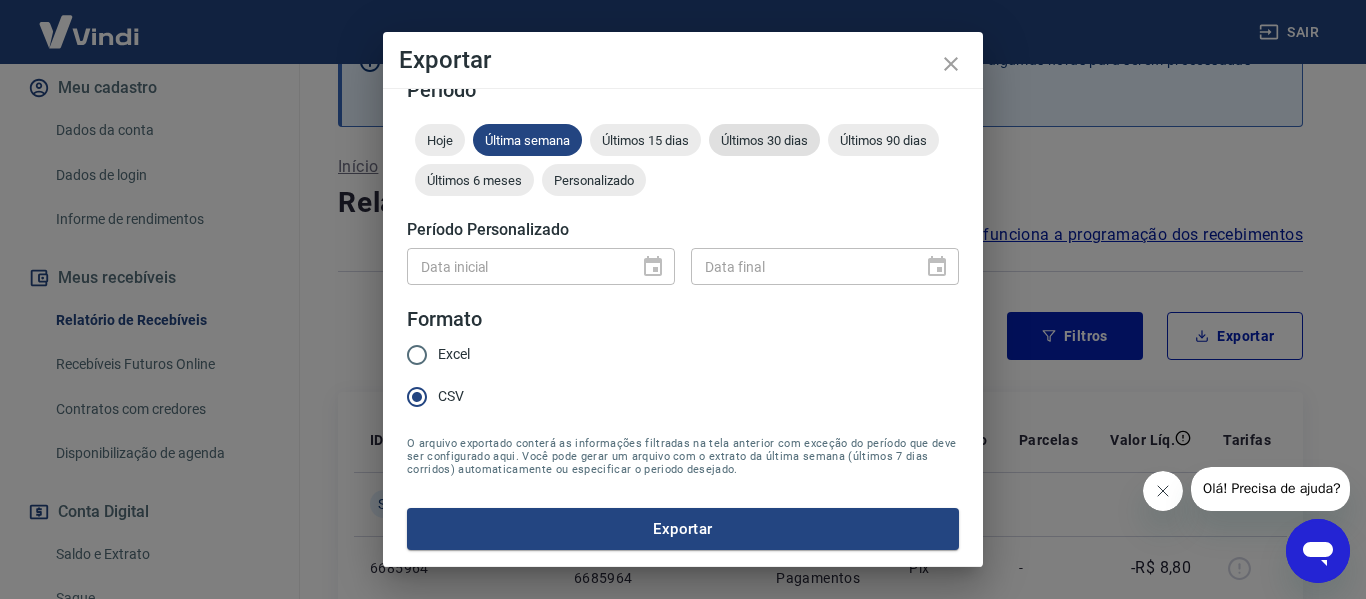 click on "Últimos 30 dias" at bounding box center (764, 140) 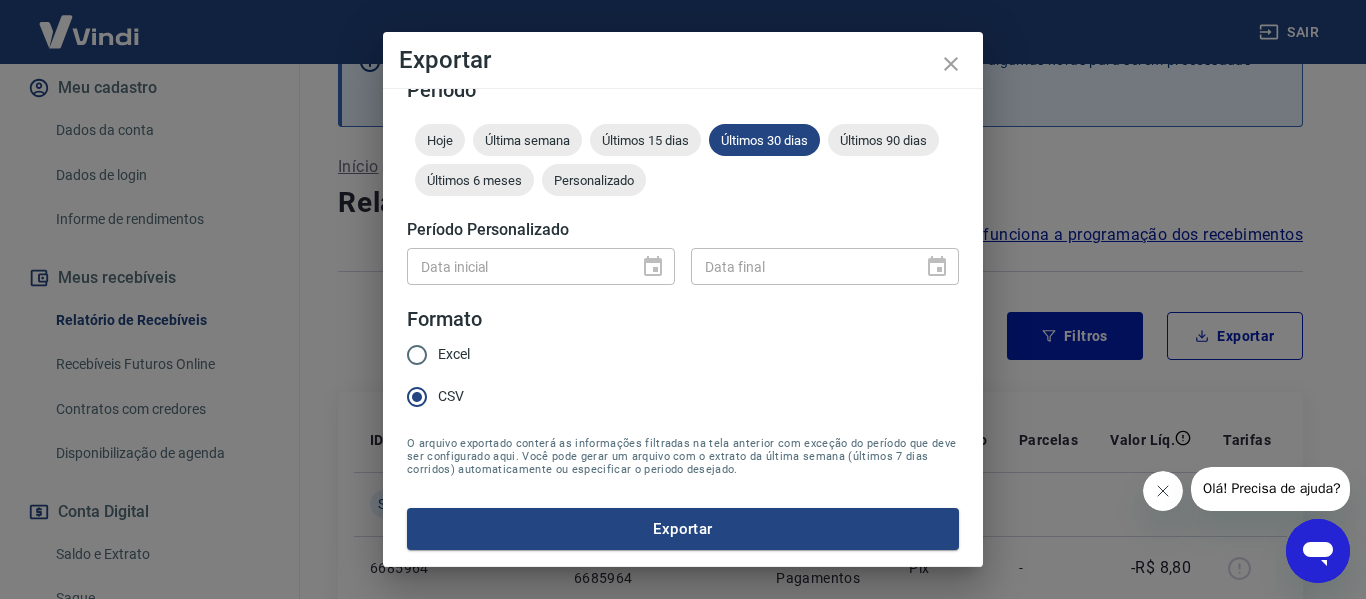 click on "Excel" at bounding box center [454, 354] 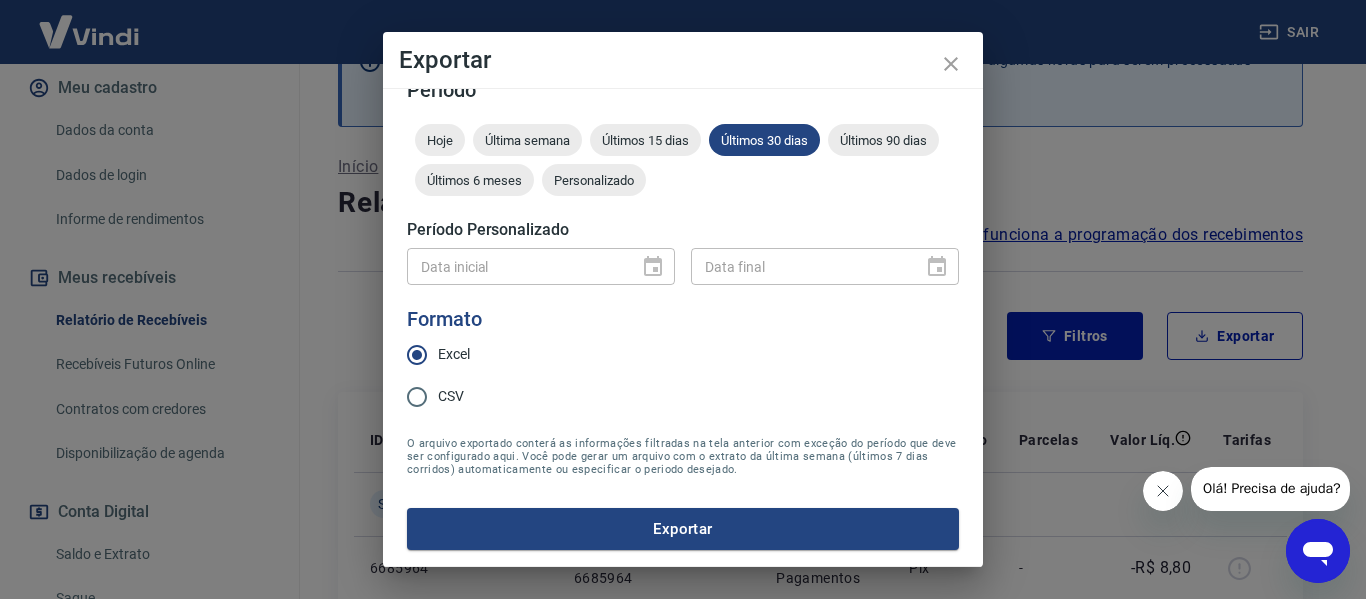 click on "CSV" at bounding box center [417, 397] 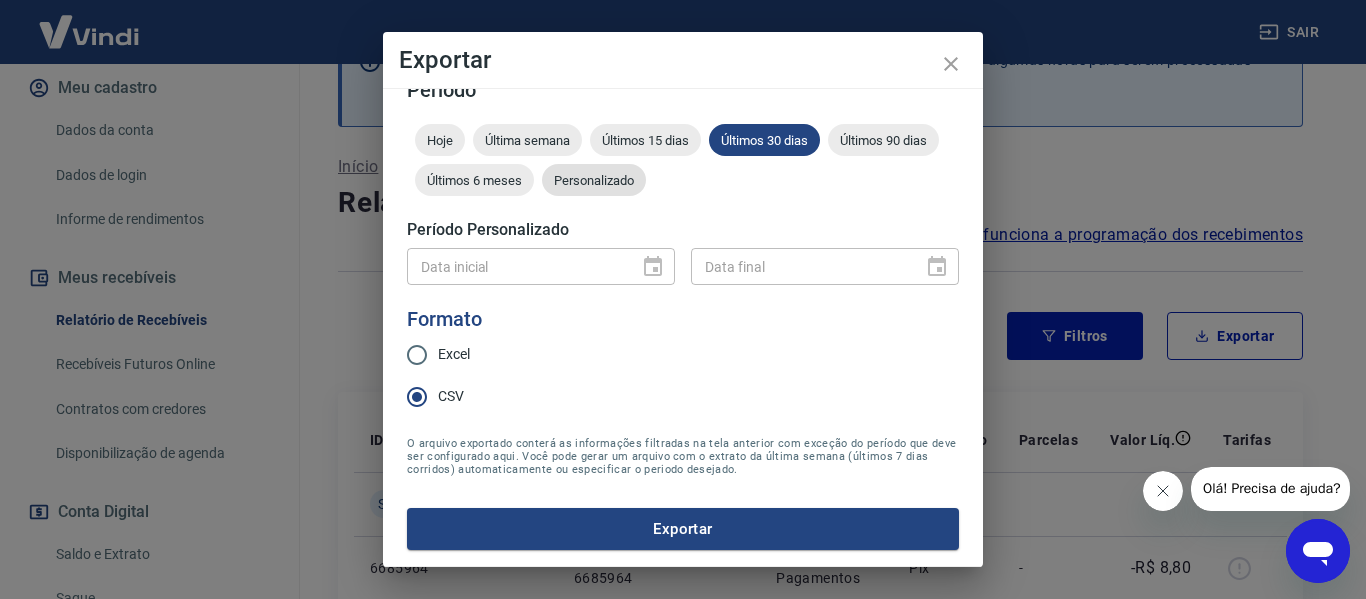 click on "Personalizado" at bounding box center [594, 180] 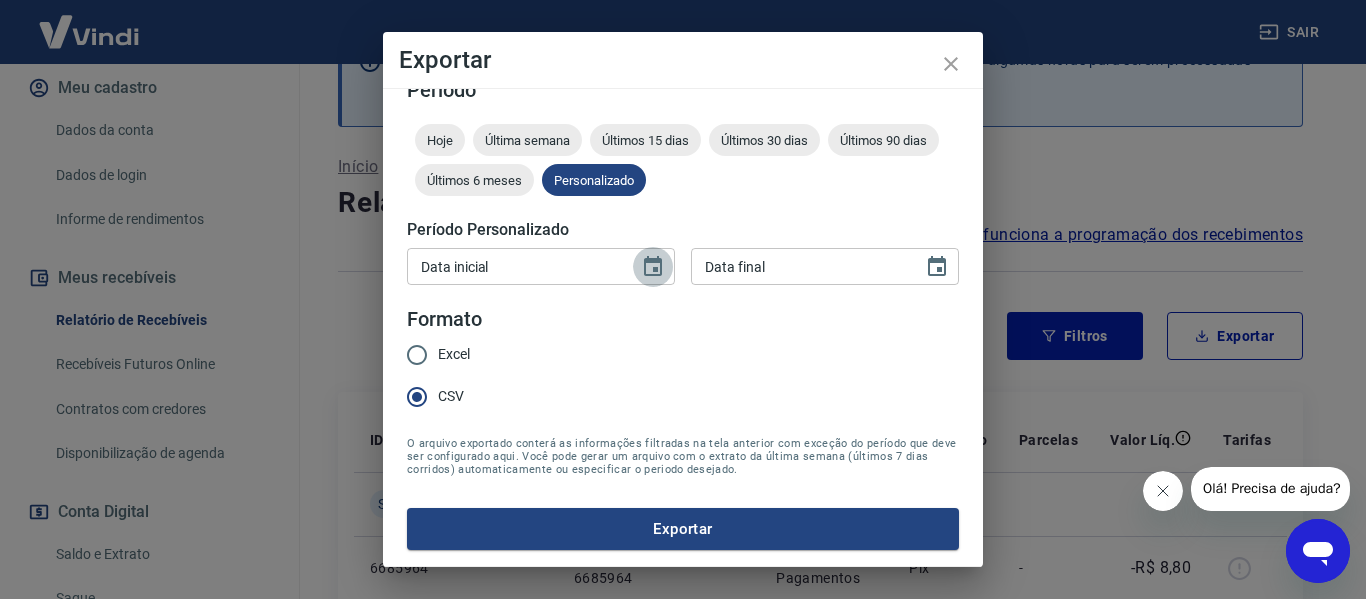 click 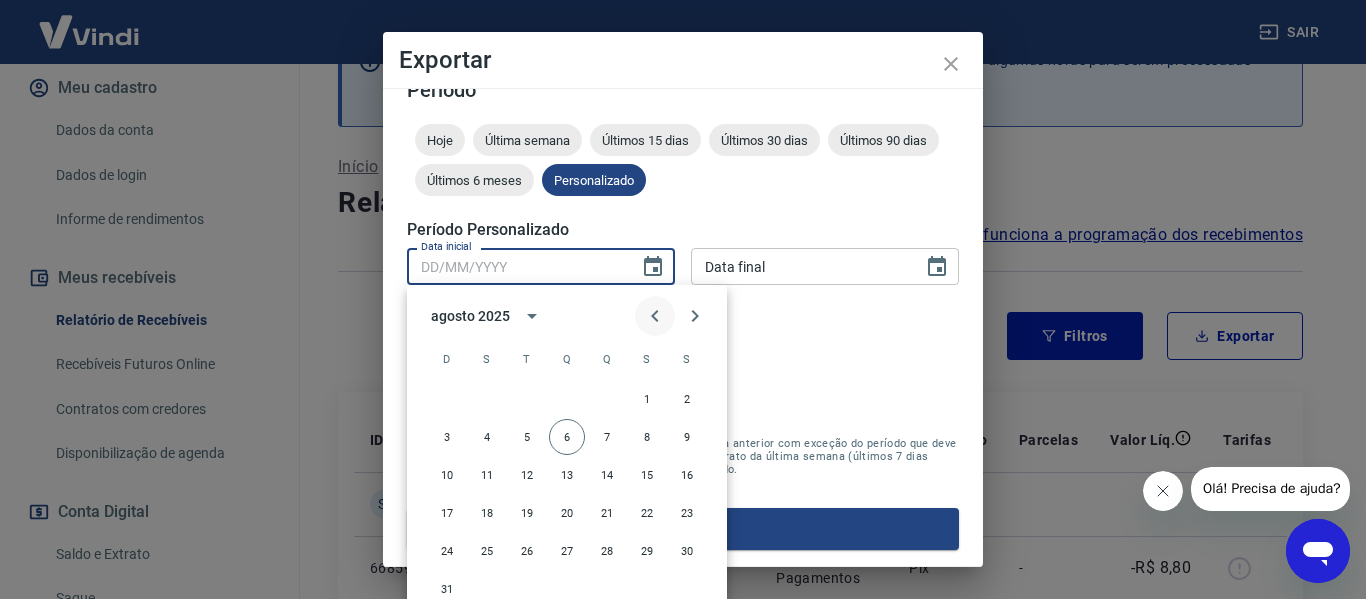 click 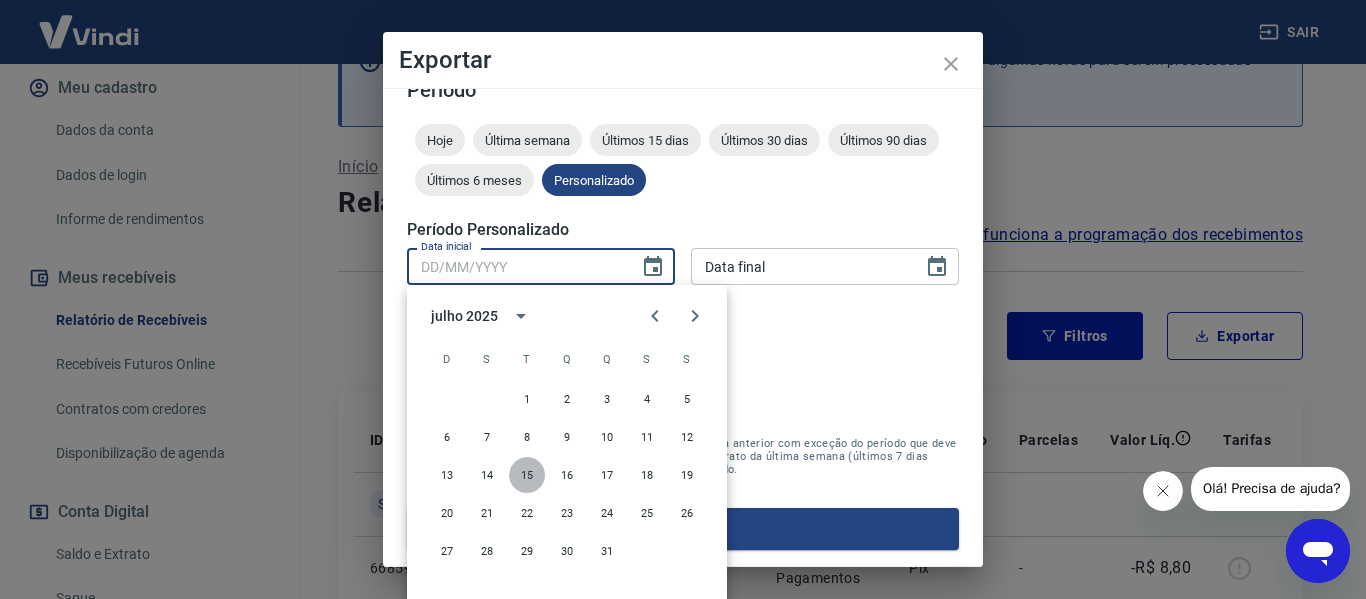click on "15" at bounding box center [527, 475] 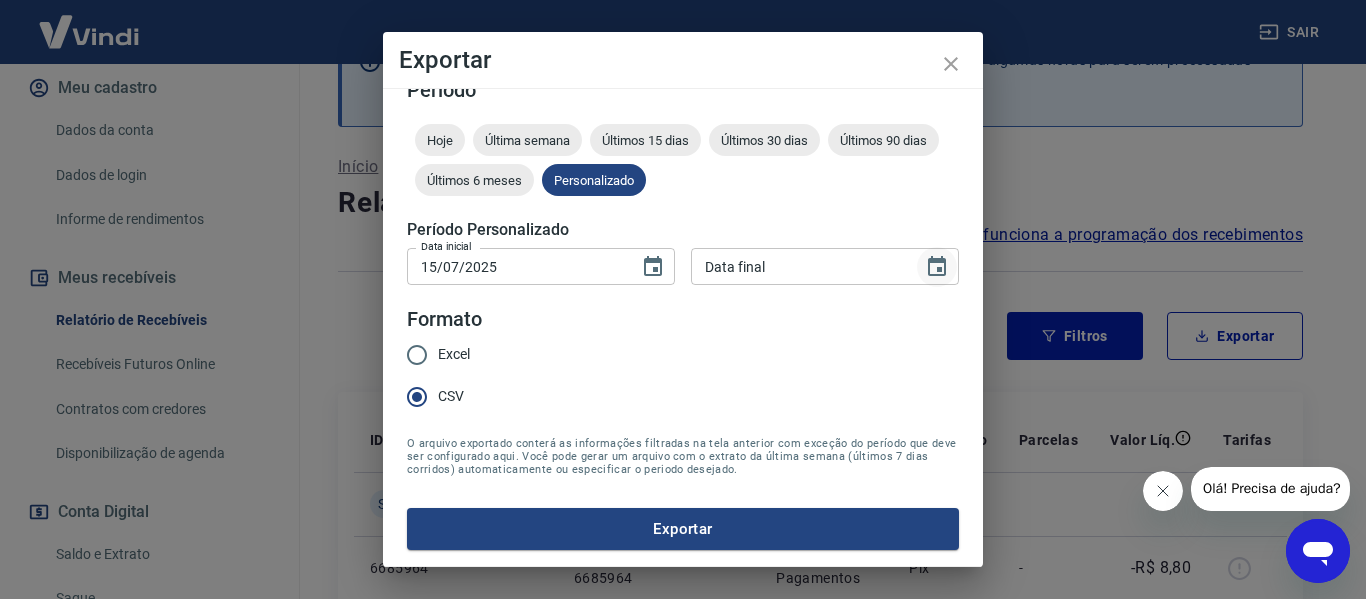 click 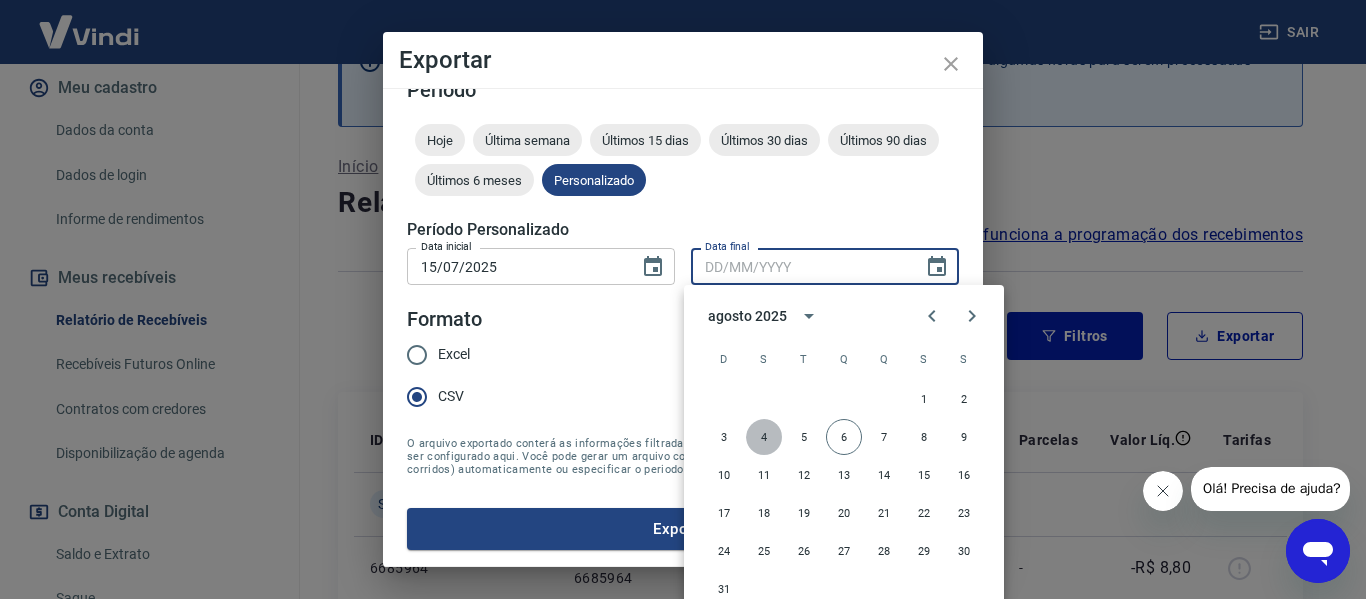 click on "4" at bounding box center [764, 437] 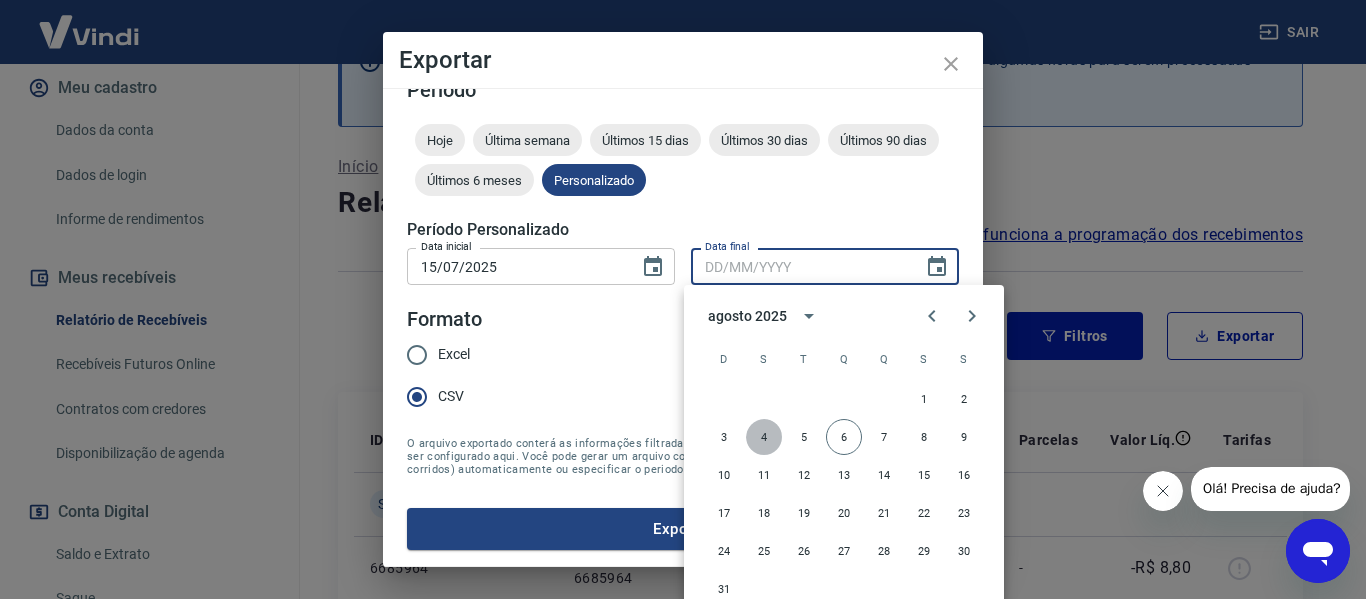 type on "04/08/2025" 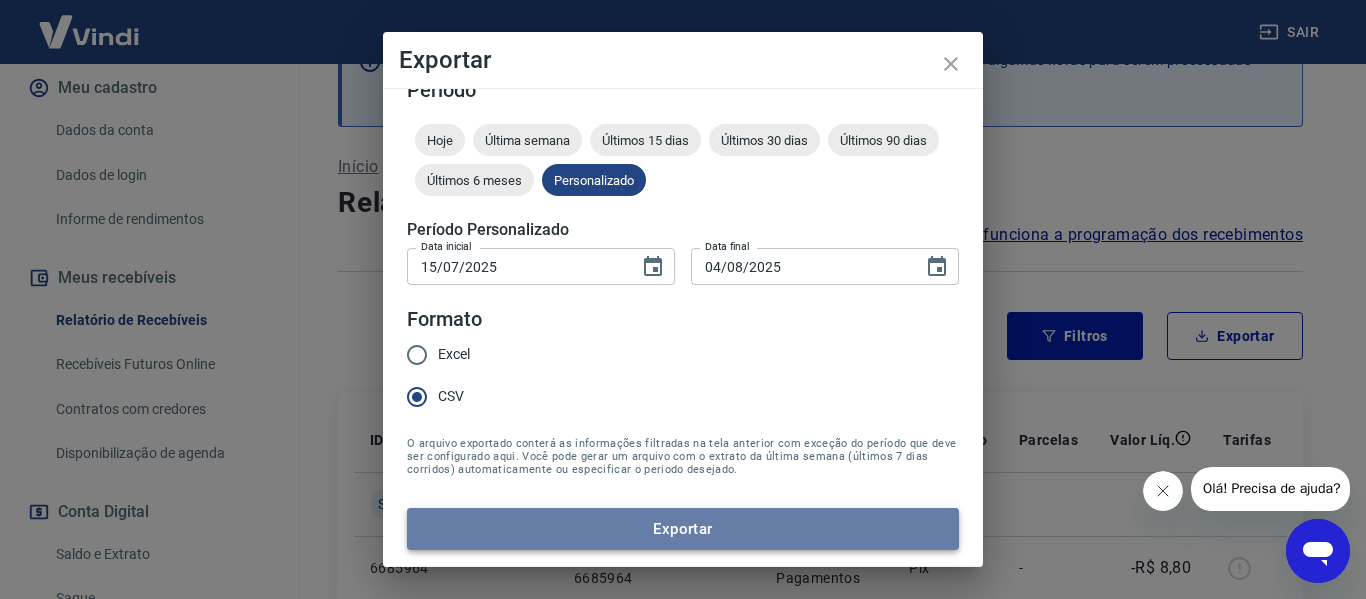 click on "Exportar" at bounding box center [683, 529] 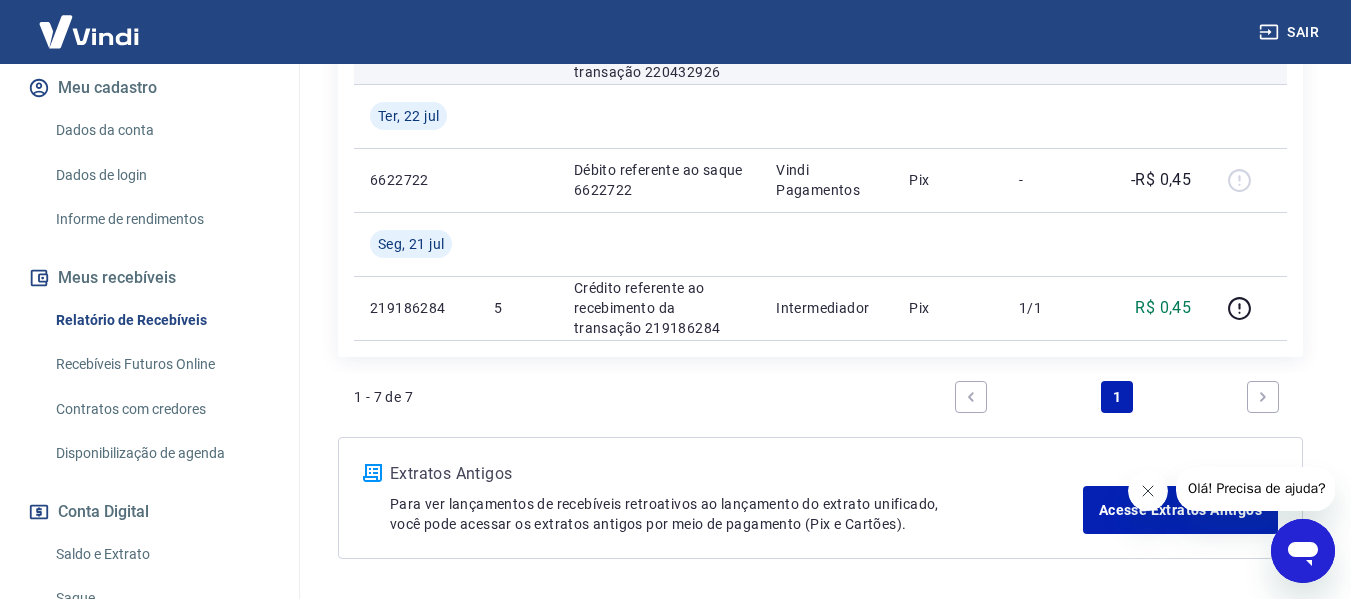 scroll, scrollTop: 1025, scrollLeft: 0, axis: vertical 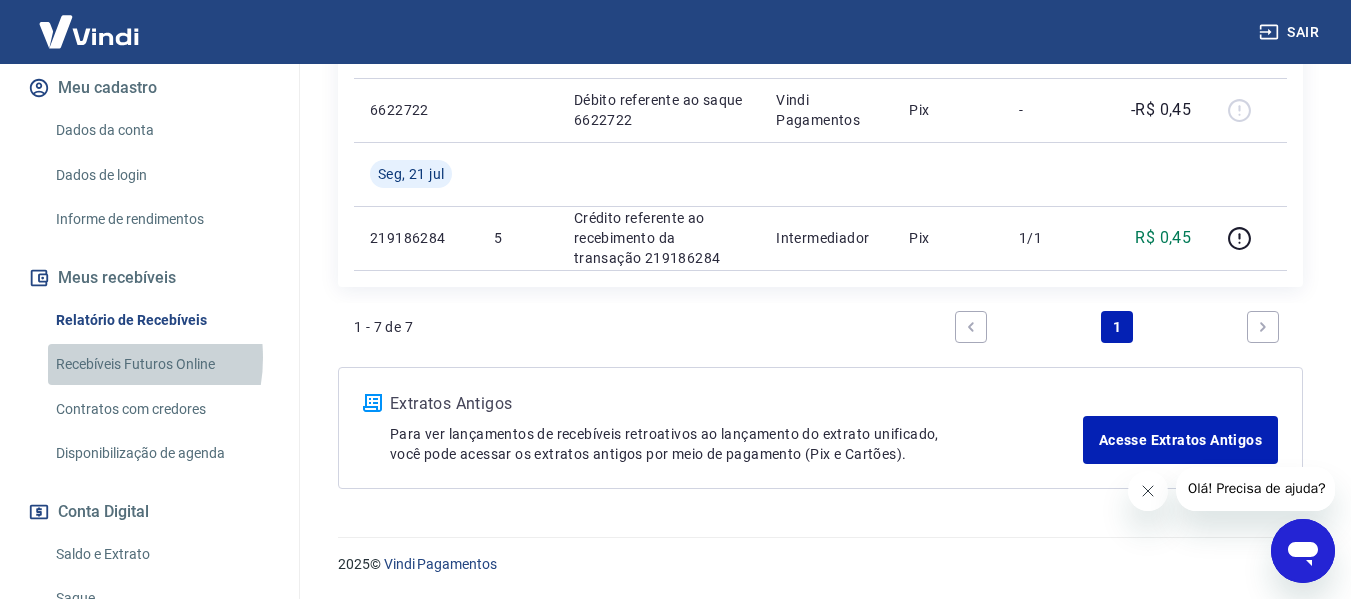 click on "Recebíveis Futuros Online" at bounding box center (161, 364) 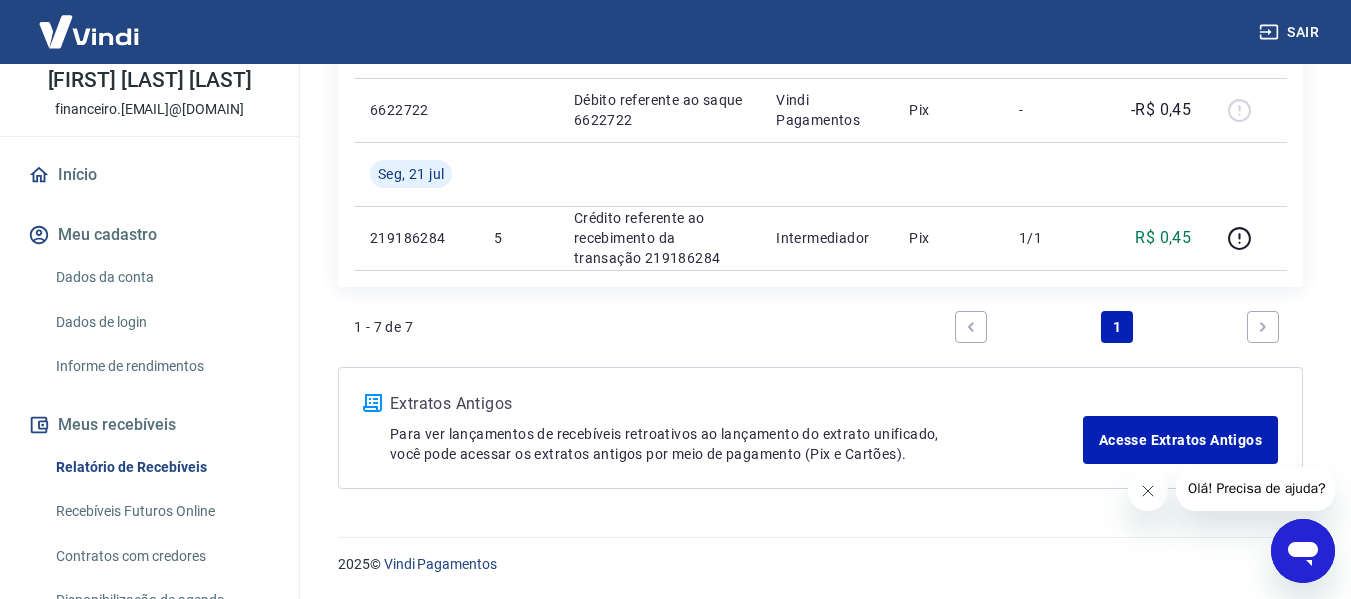 scroll, scrollTop: 45, scrollLeft: 0, axis: vertical 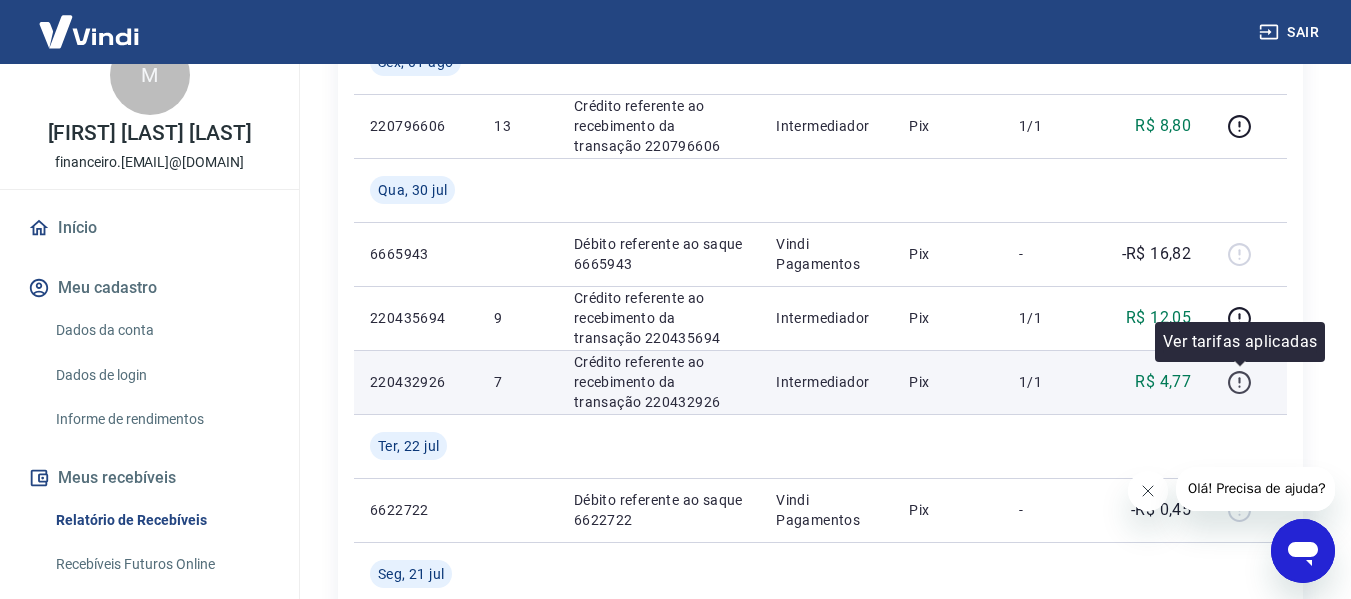 click 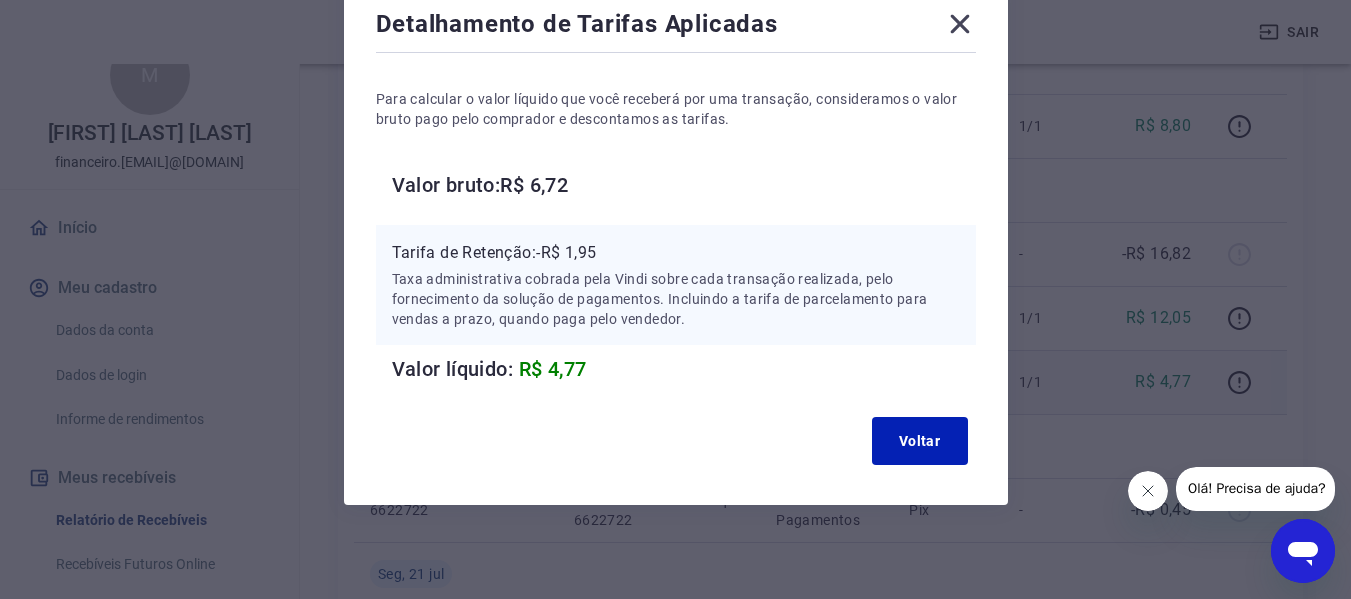 scroll, scrollTop: 122, scrollLeft: 0, axis: vertical 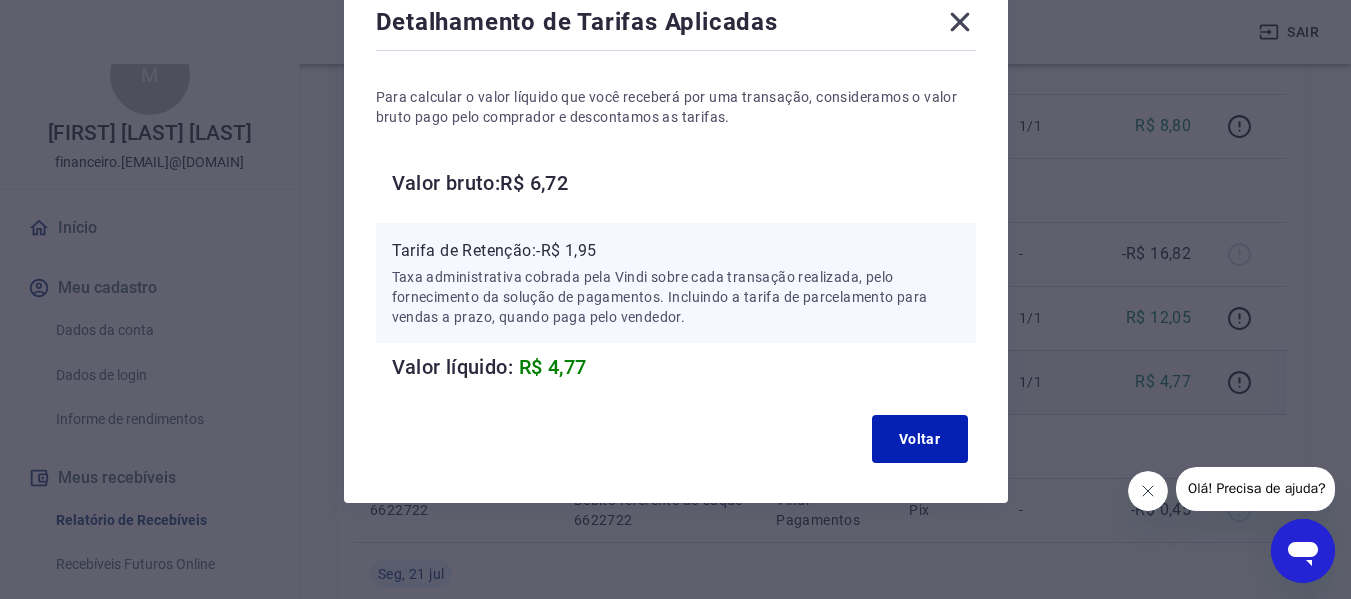 click on "Valor líquido:   R$ 4,77" at bounding box center [684, 367] 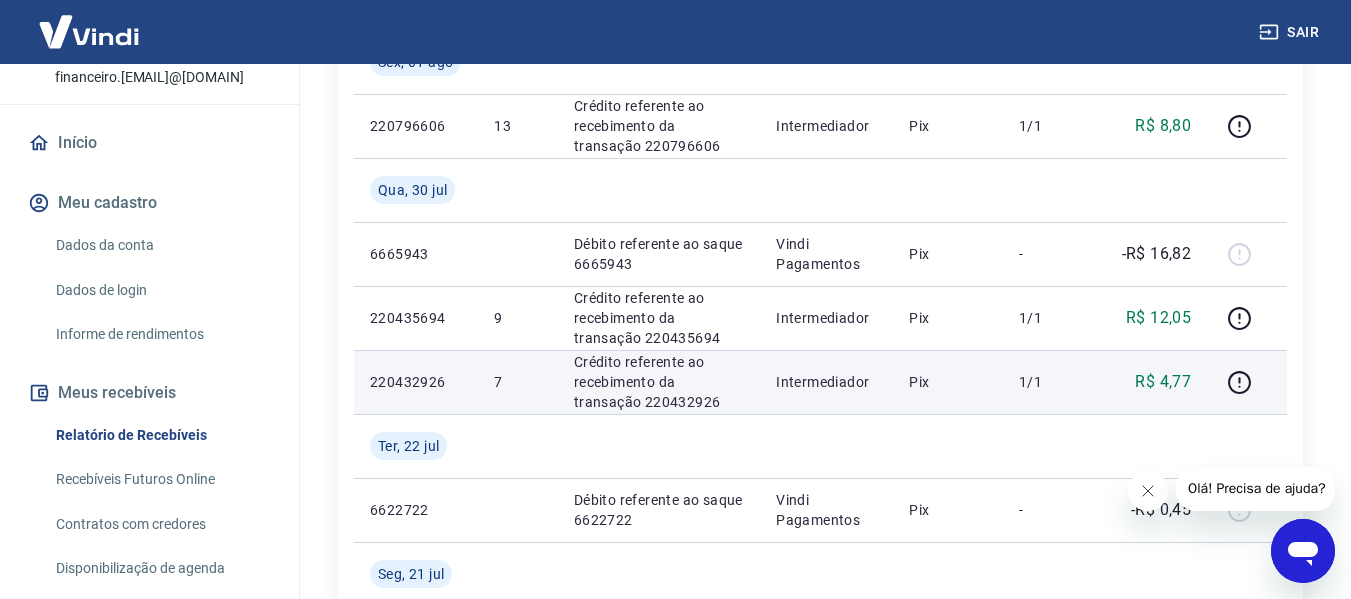 scroll, scrollTop: 245, scrollLeft: 0, axis: vertical 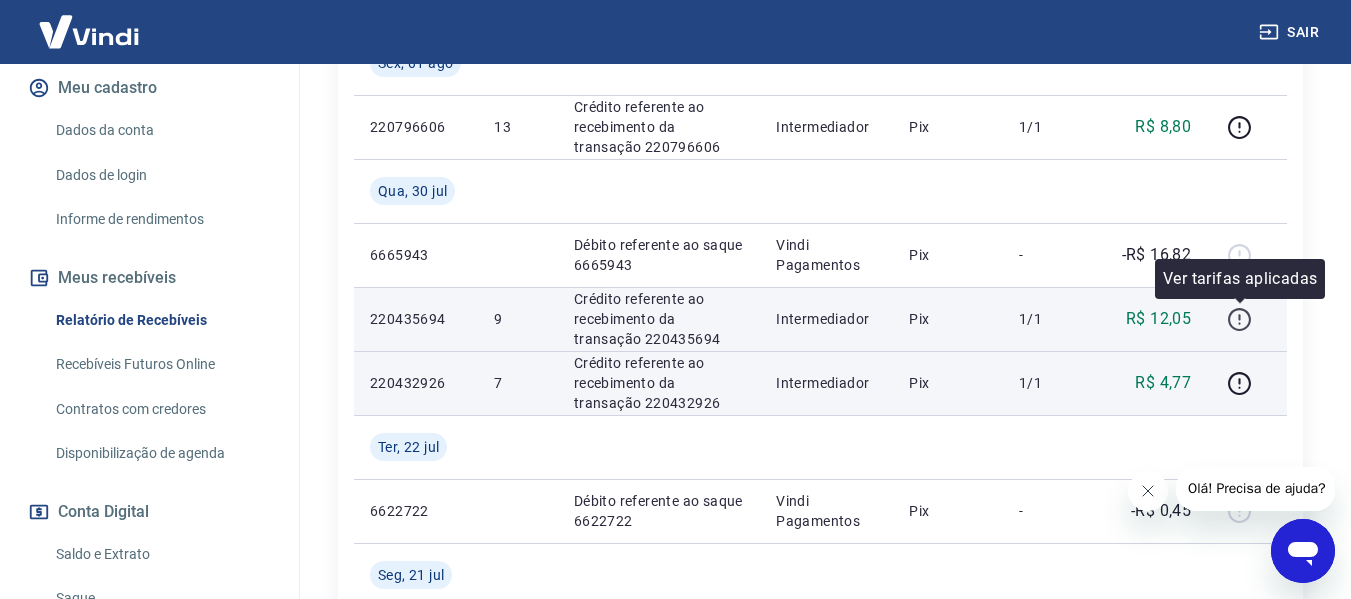 click 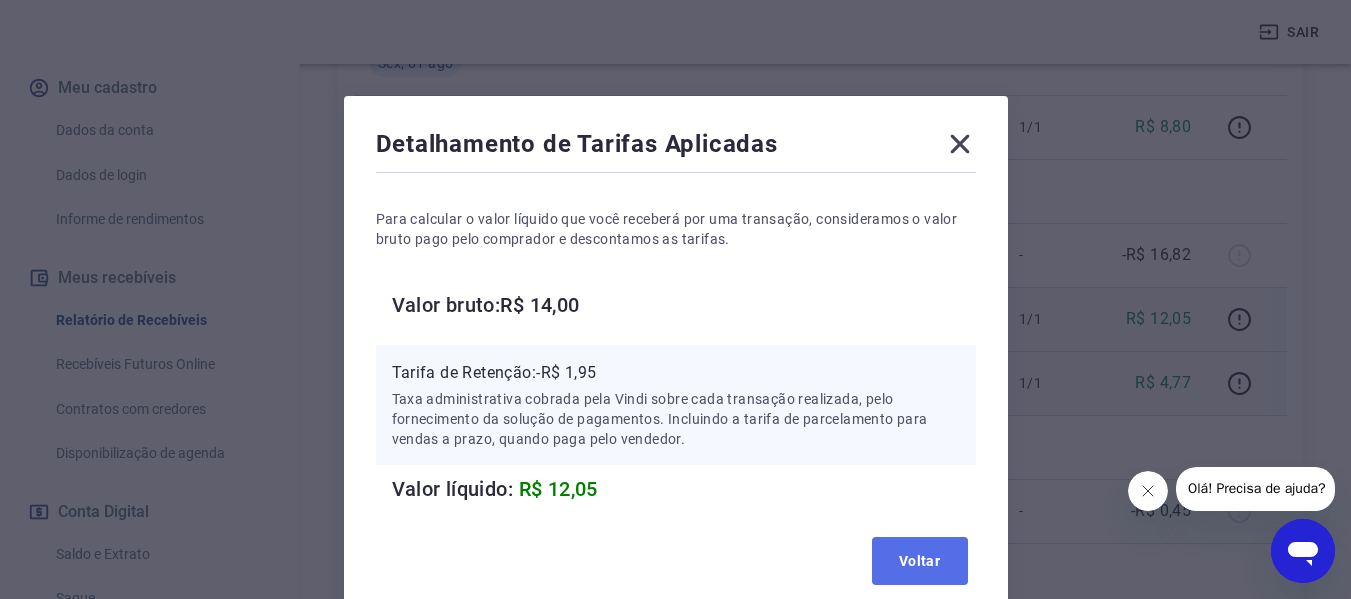 click on "Voltar" at bounding box center [920, 561] 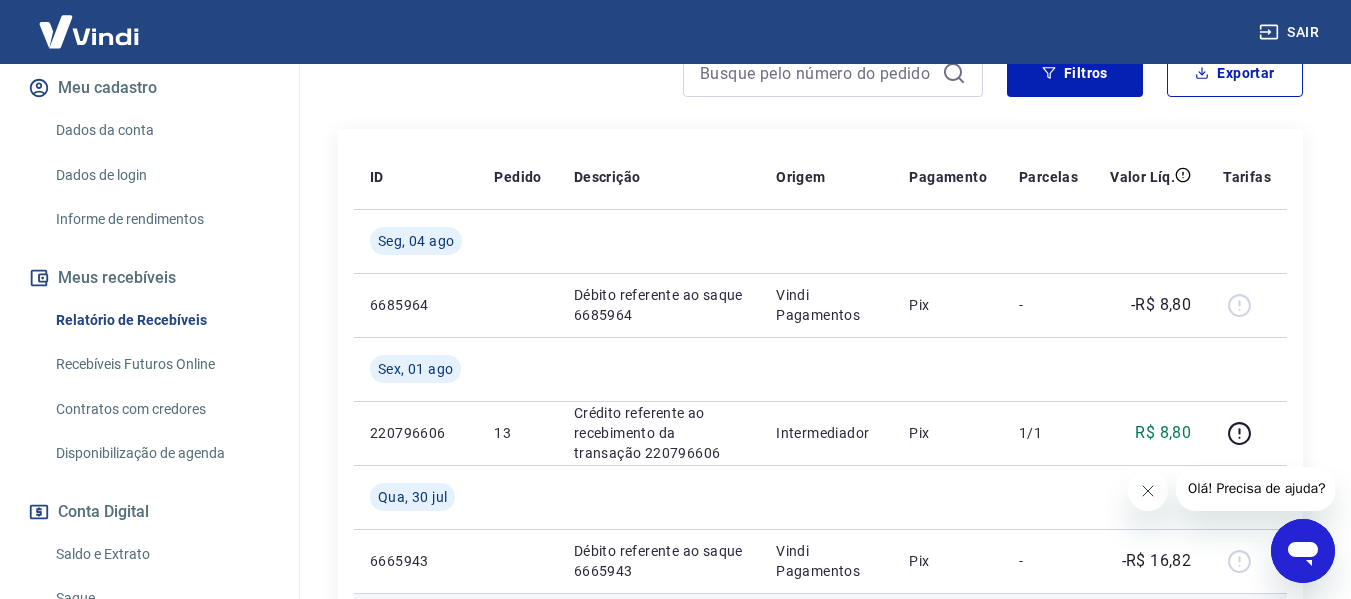 scroll, scrollTop: 289, scrollLeft: 0, axis: vertical 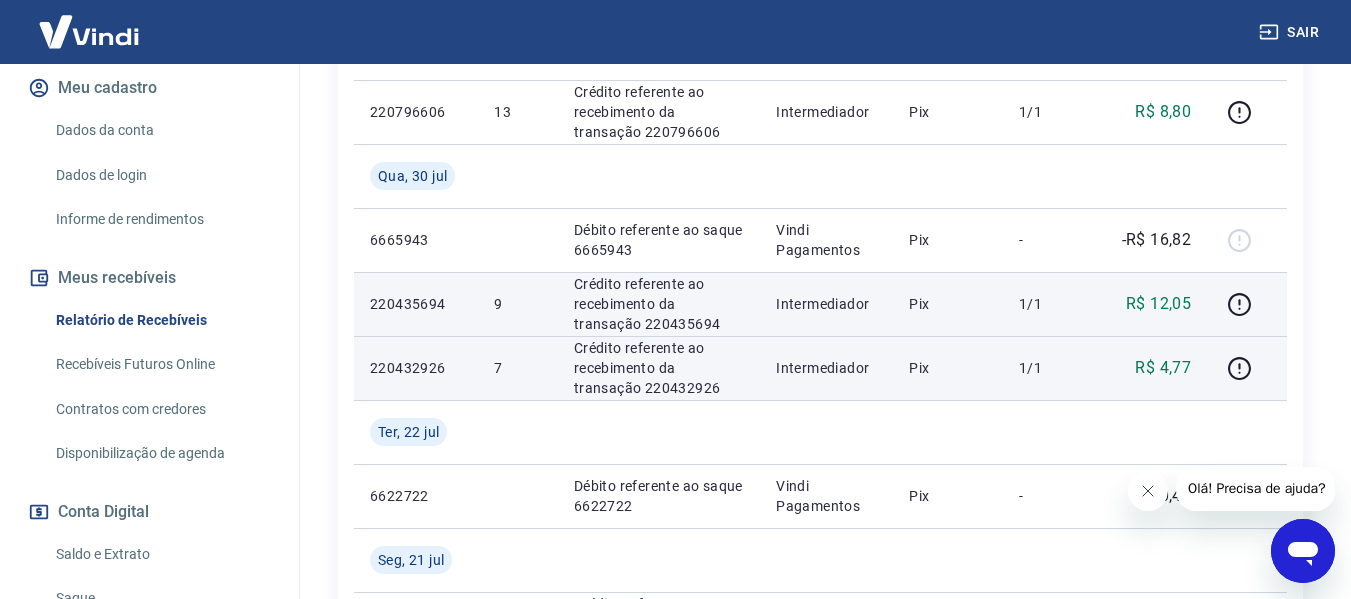 click on "Crédito referente ao recebimento da transação 220435694" at bounding box center [659, 304] 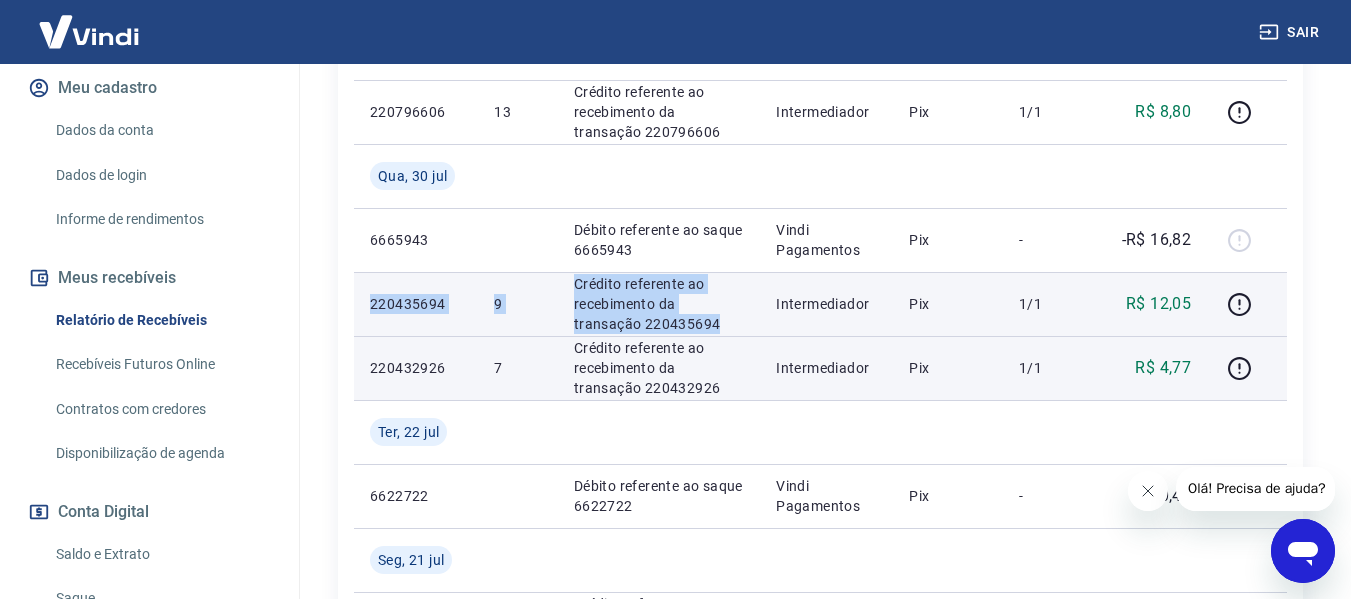 drag, startPoint x: 627, startPoint y: 321, endPoint x: 417, endPoint y: 302, distance: 210.85777 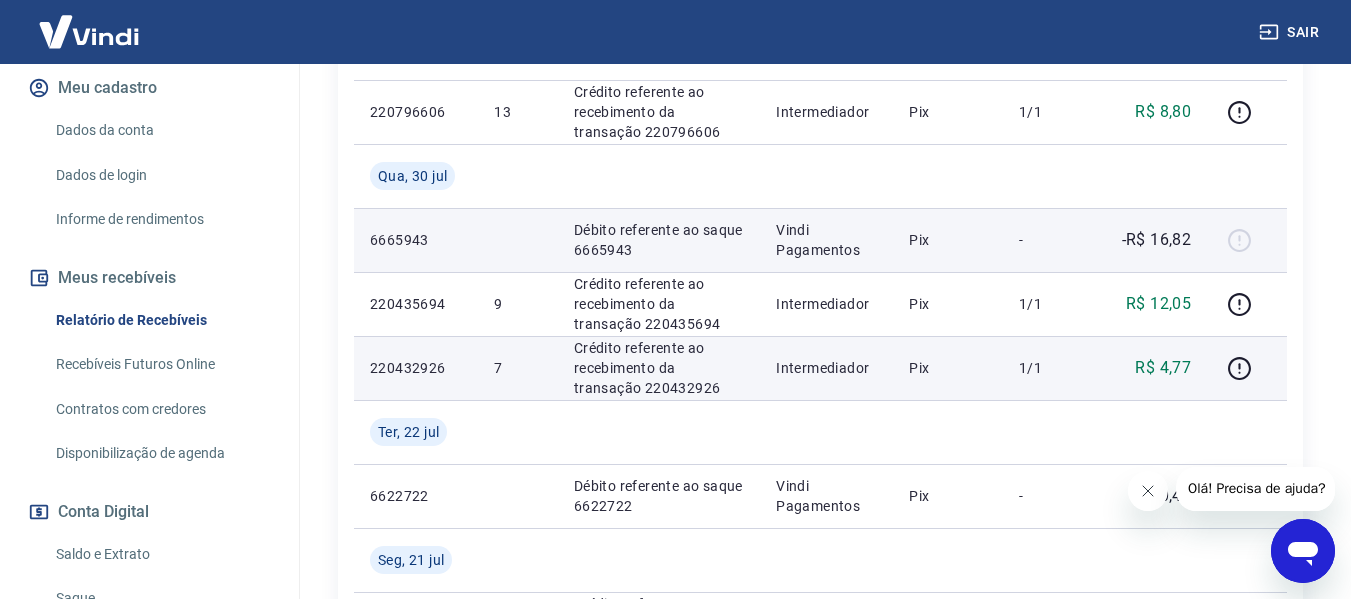 click at bounding box center (517, 240) 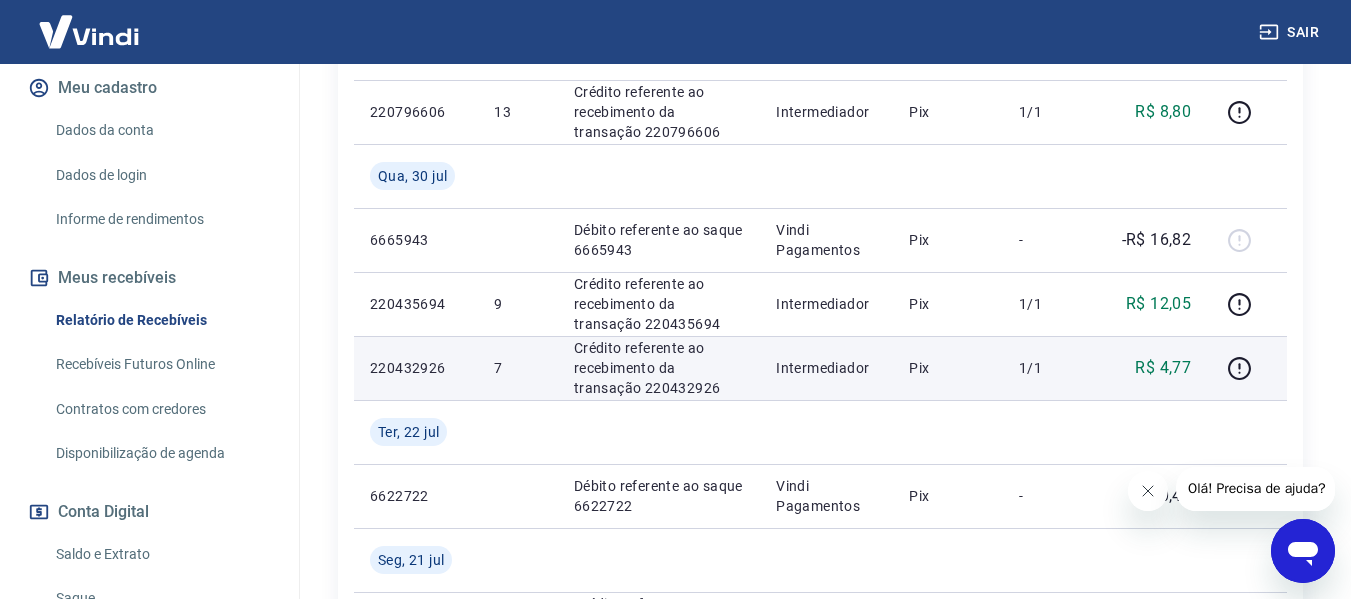 click on "Após o envio das liquidações aparecerem no Relatório de Recebíveis, elas podem demorar algumas horas para serem processadas e consequentemente aparecerem como entradas no seu Extrato Bancário da Conta Digital. Início / Meus Recebíveis / Relatório de Recebíveis Relatório de Recebíveis Saiba como funciona a programação dos recebimentos Saiba como funciona a programação dos recebimentos Filtros Exportar ID Pedido Descrição Origem Pagamento Parcelas Valor Líq. Tarifas Seg, 04 ago [ID] Débito referente ao saque [ID] Vindi Pagamentos Pix - -R$ 8,80 Sex, 01 ago [ID] 13 Crédito referente ao recebimento da transação [ID] Intermediador Pix 1/1 R$ 8,80 Qua, 30 jul [ID] Débito referente ao saque [ID] Vindi Pagamentos Pix - -R$ 16,82 [ID] 9 Crédito referente ao recebimento da transação [ID] Intermediador Pix 1/1 R$ 12,05 [ID] 7 Crédito referente ao recebimento da transação [ID] Intermediador Pix 1/1 R$ 4,77 Ter, 22 jul [ID] Vindi Pagamentos" at bounding box center (820, 162) 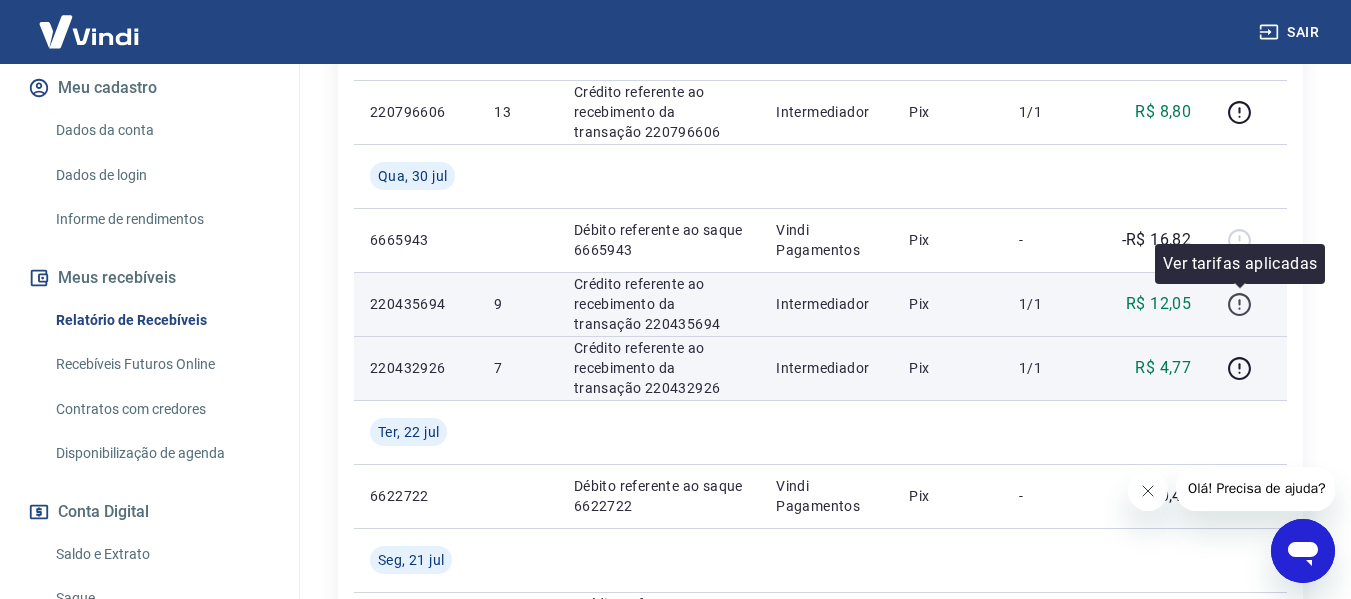 click 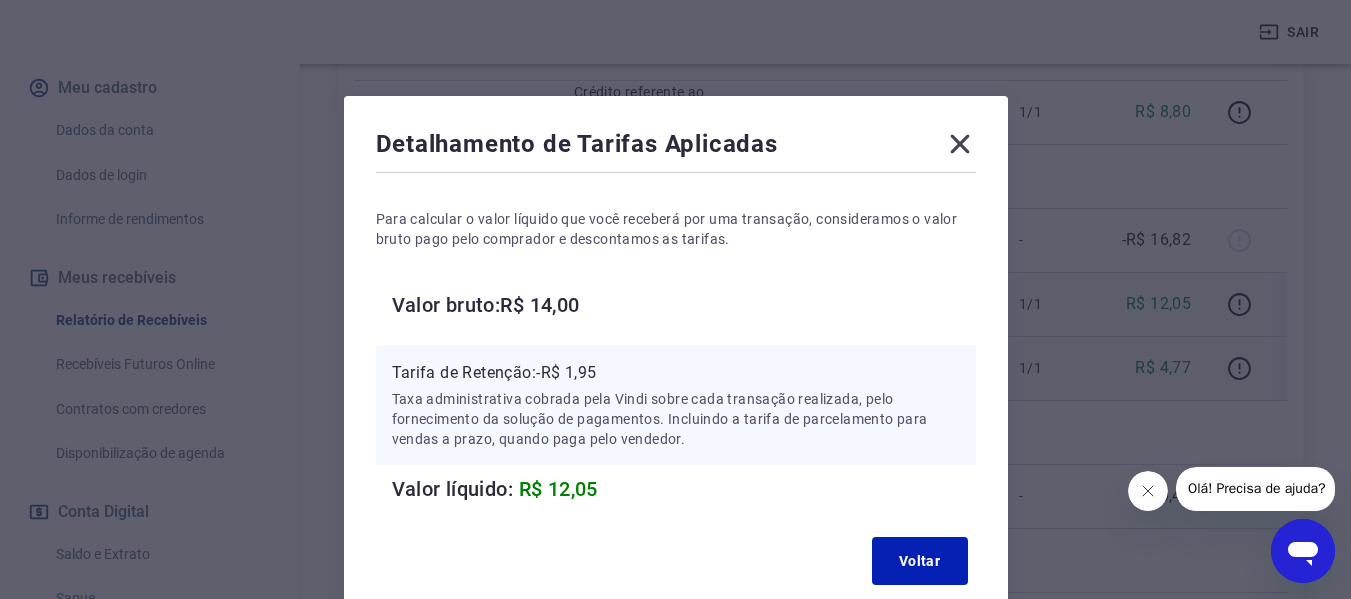 click 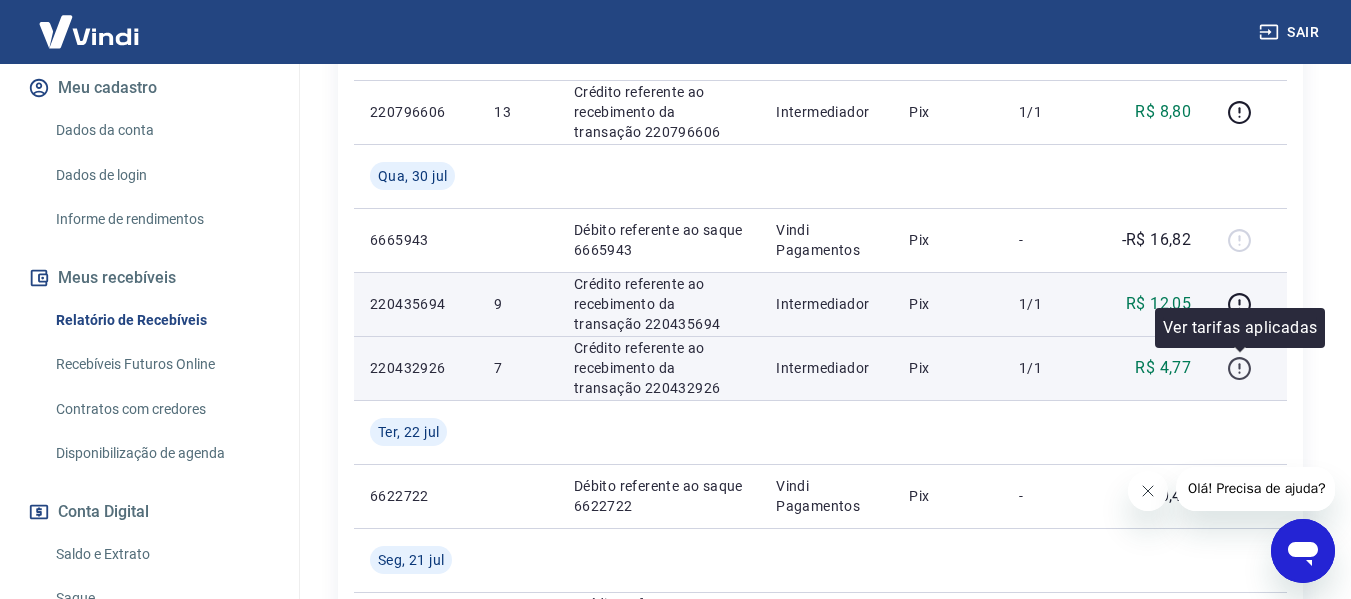 click 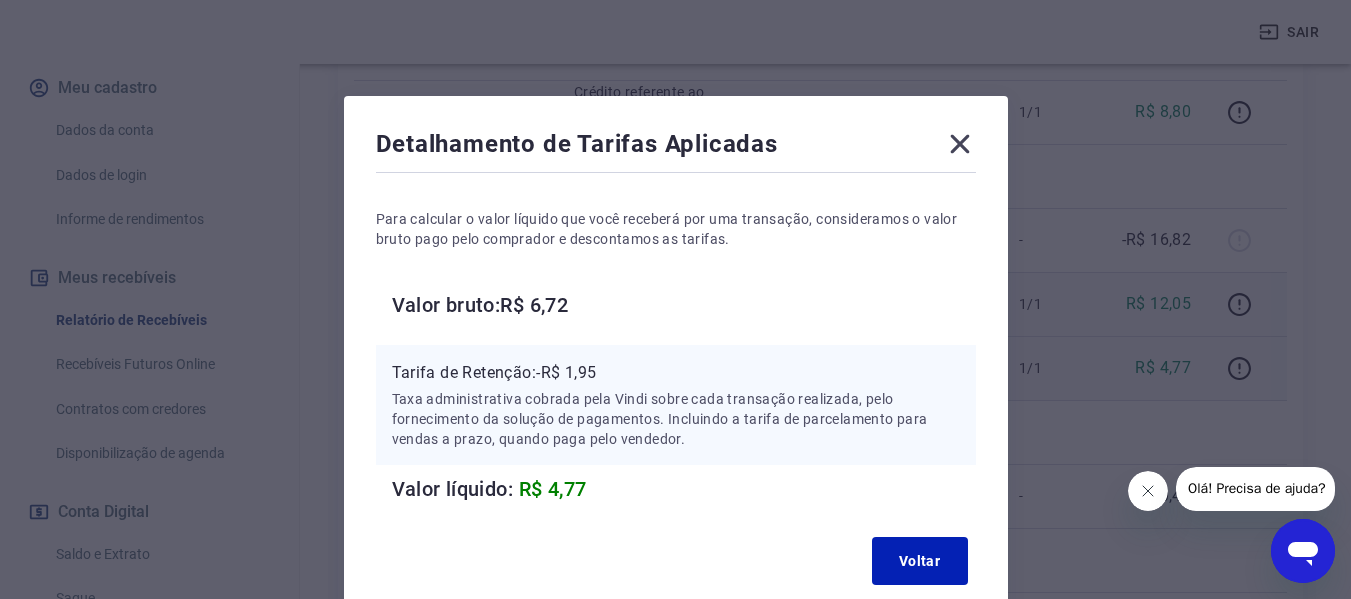 click 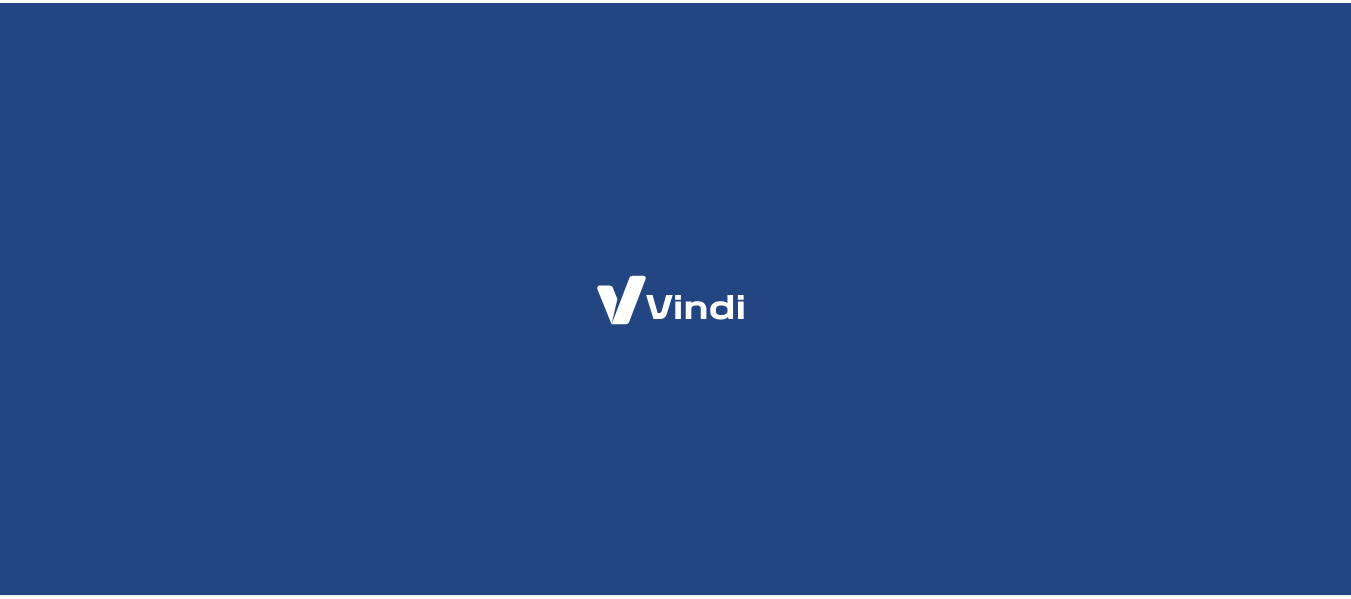 scroll, scrollTop: 0, scrollLeft: 0, axis: both 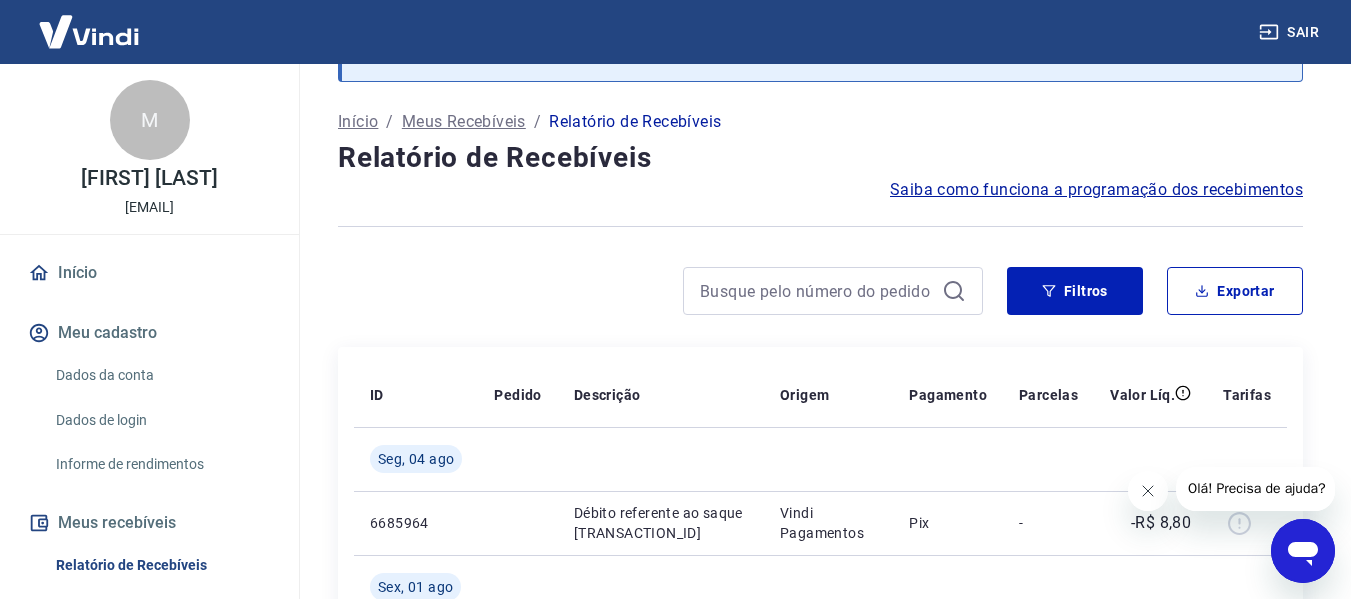 click on "Saiba como funciona a programação dos recebimentos" at bounding box center (1096, 190) 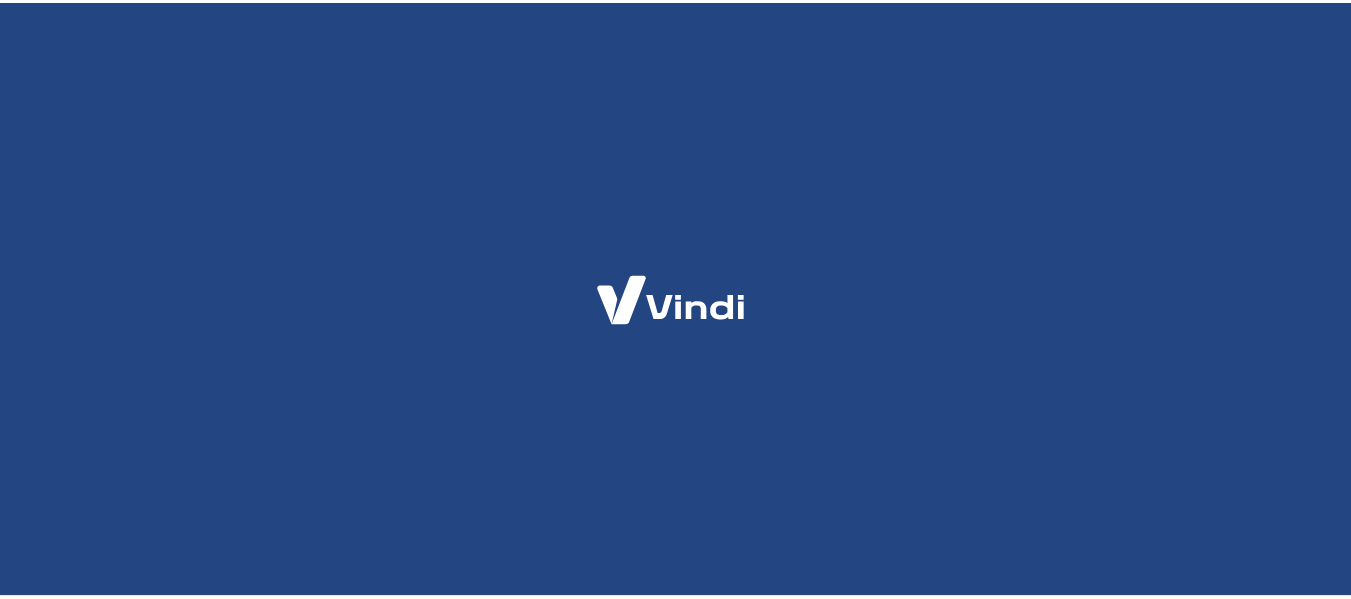scroll, scrollTop: 0, scrollLeft: 0, axis: both 